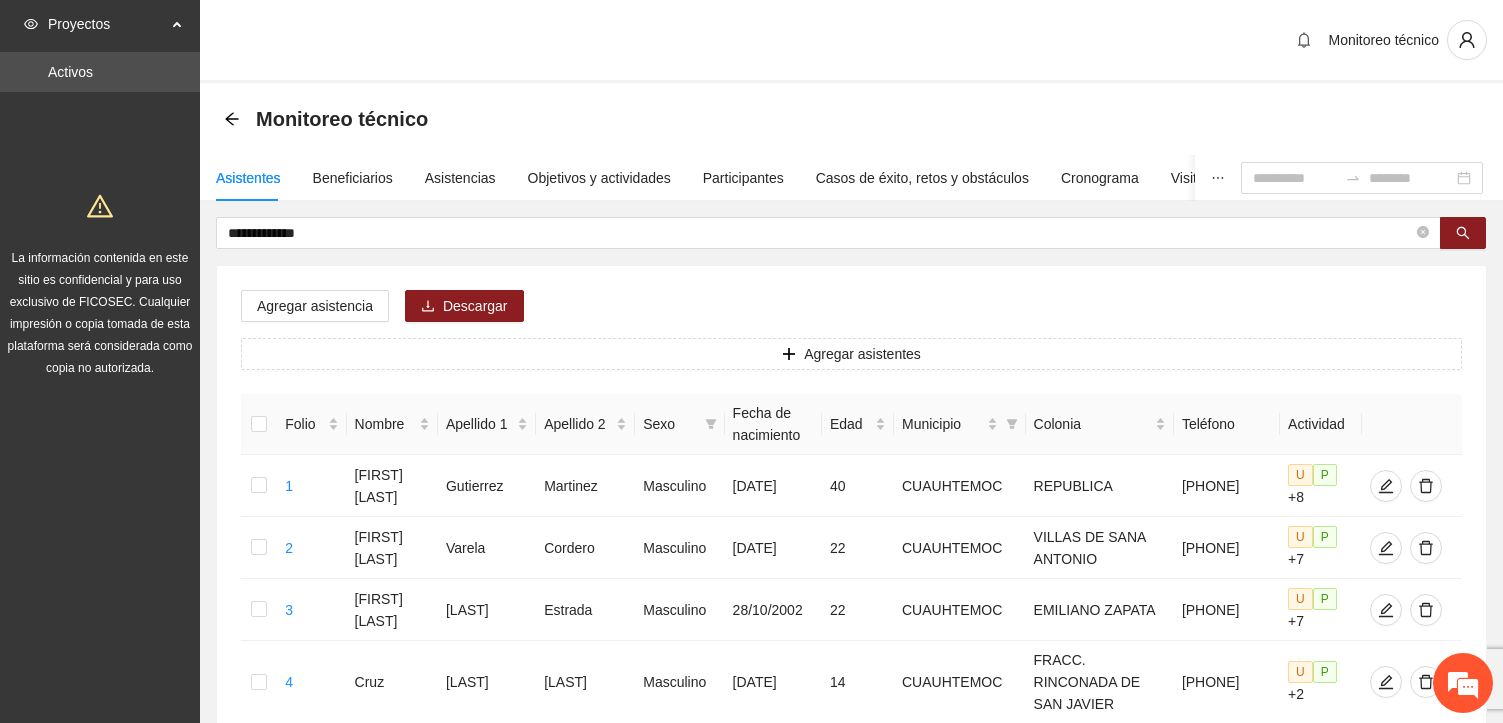 scroll, scrollTop: 0, scrollLeft: 0, axis: both 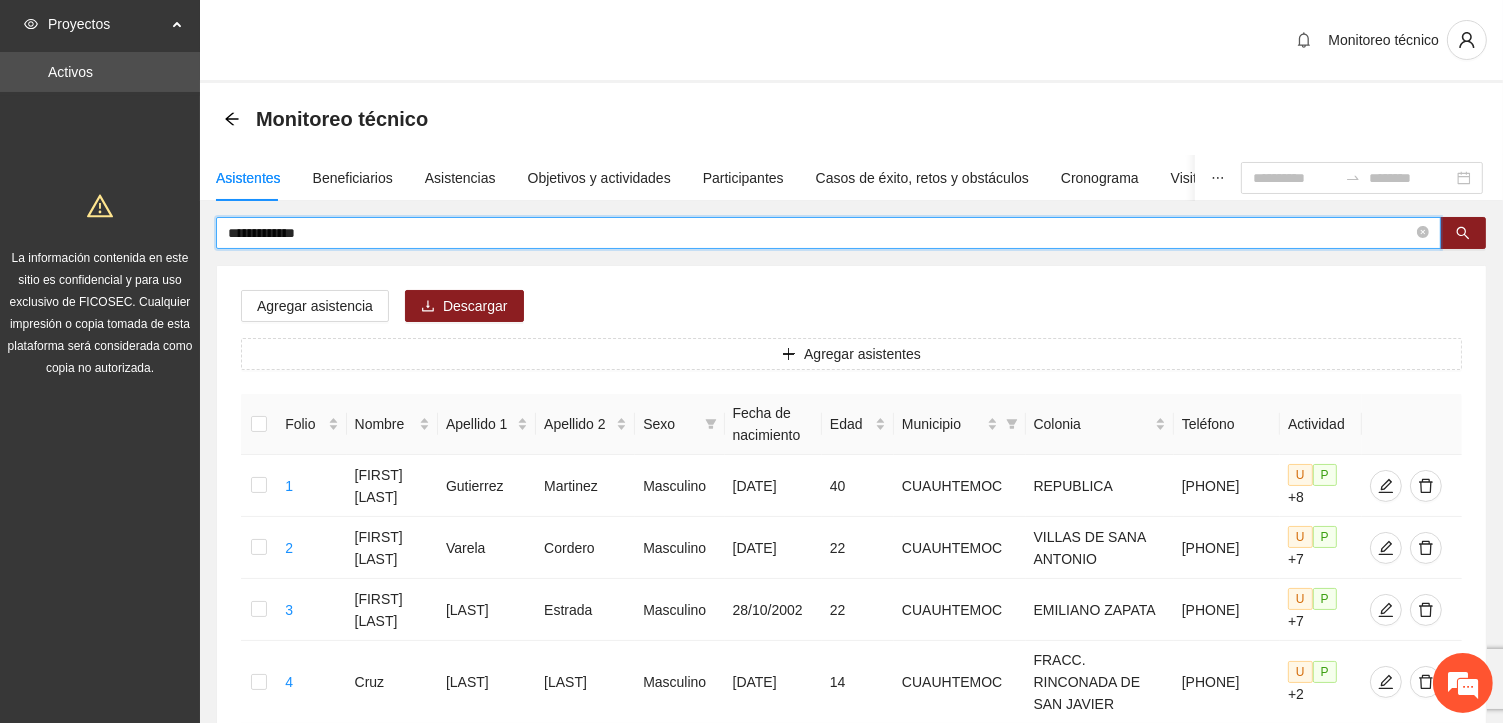 click on "**********" at bounding box center [820, 233] 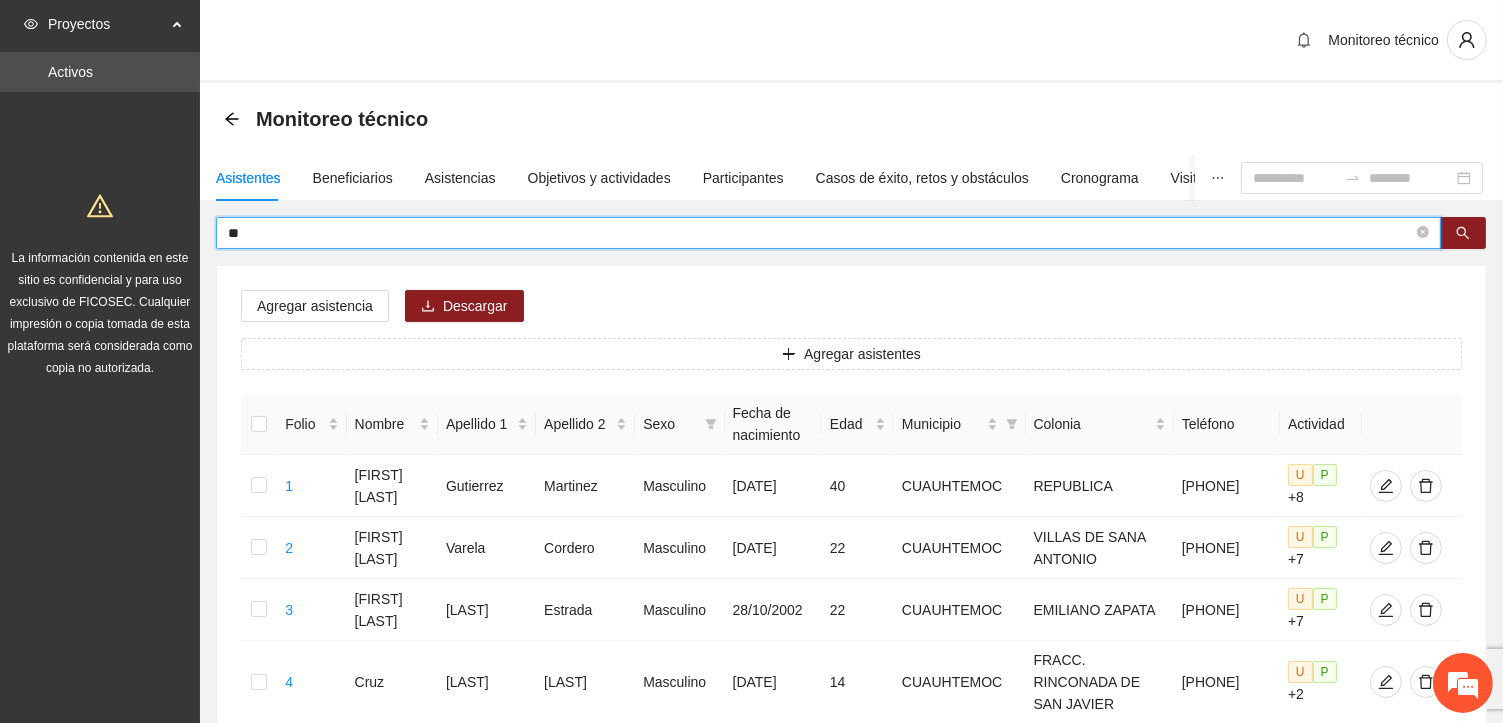 type on "*" 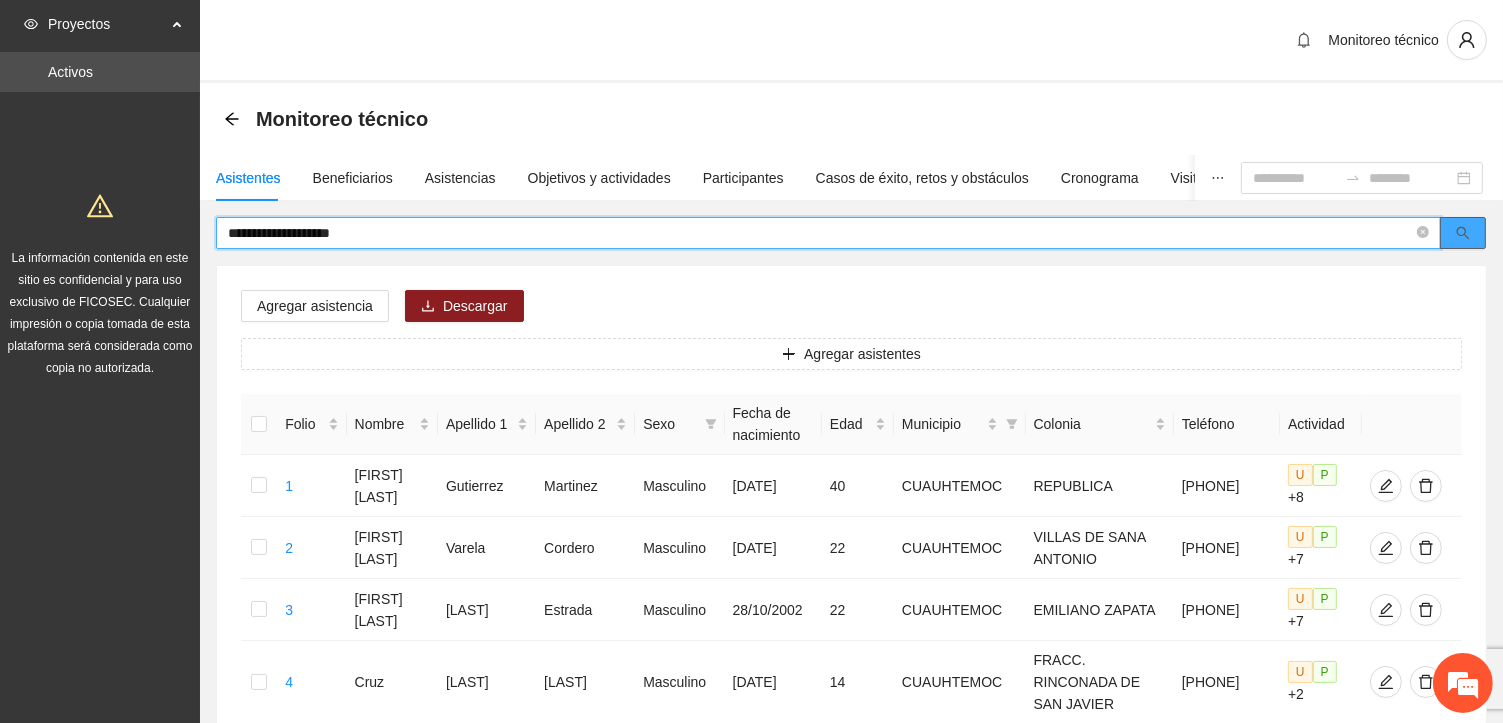 click 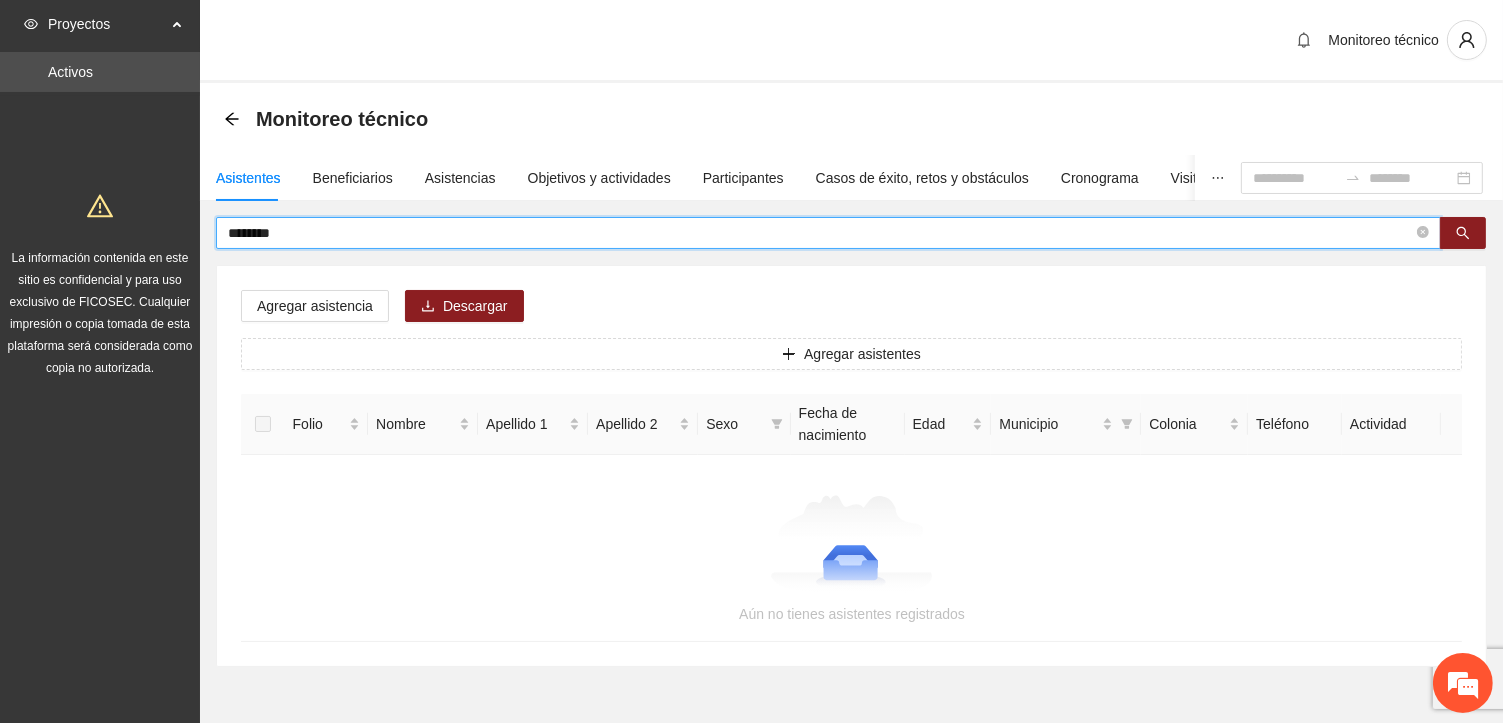 type on "********" 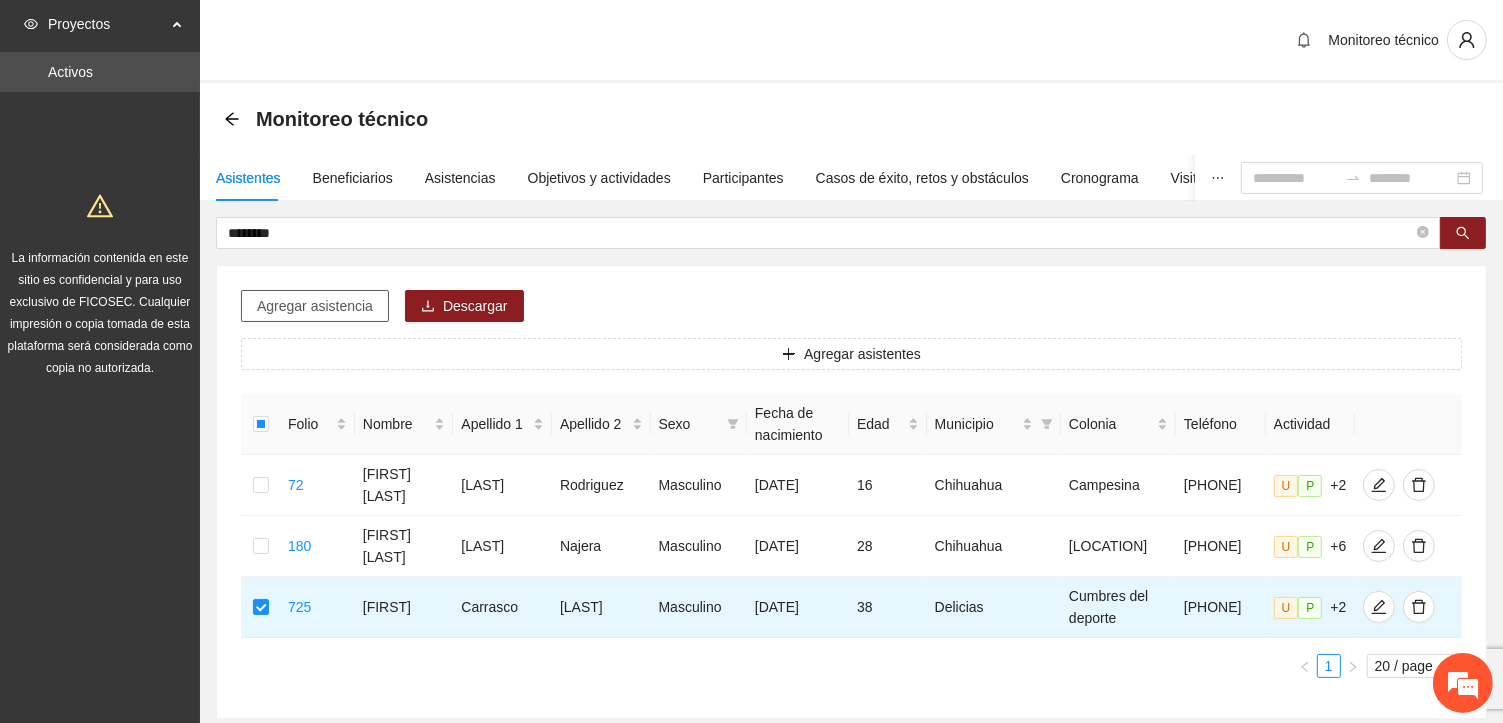 click on "Agregar asistencia" at bounding box center (315, 306) 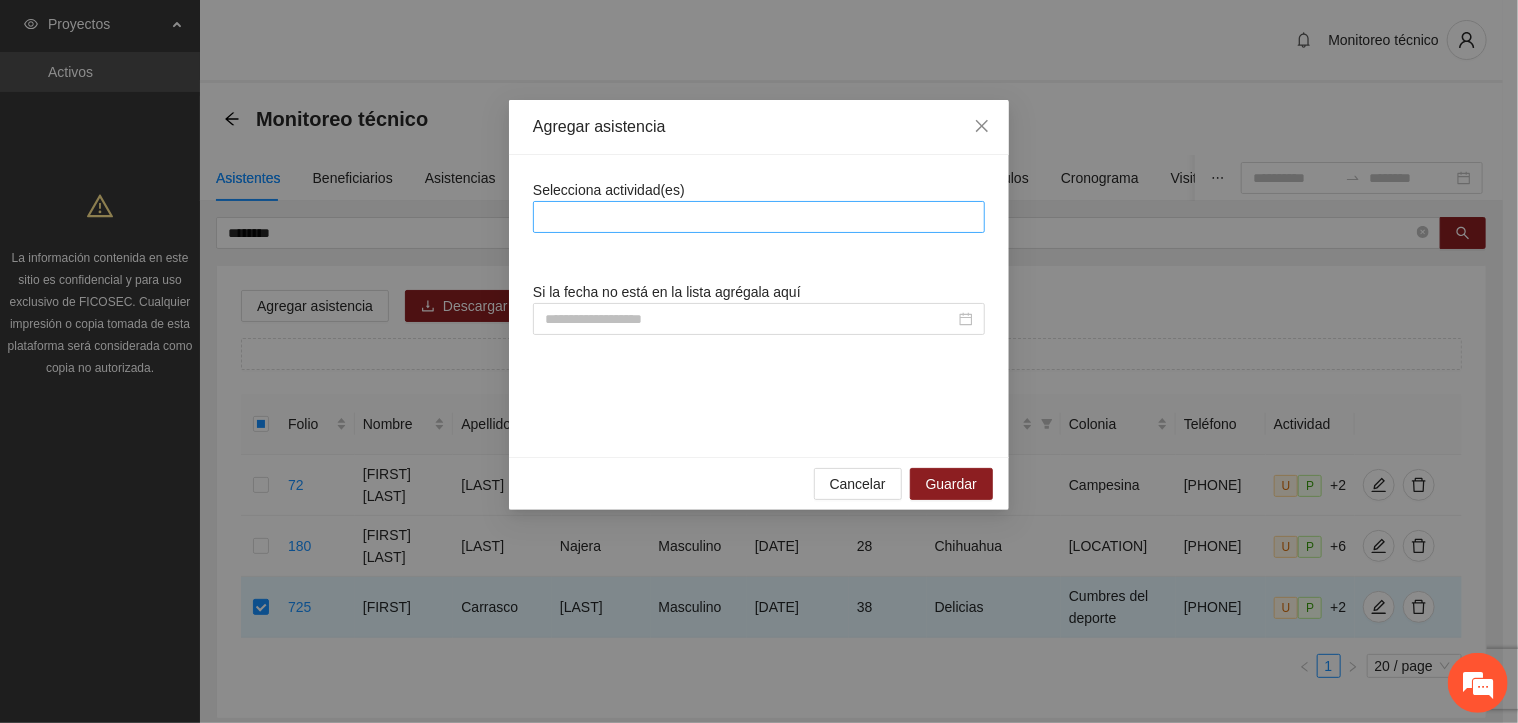 click at bounding box center (759, 217) 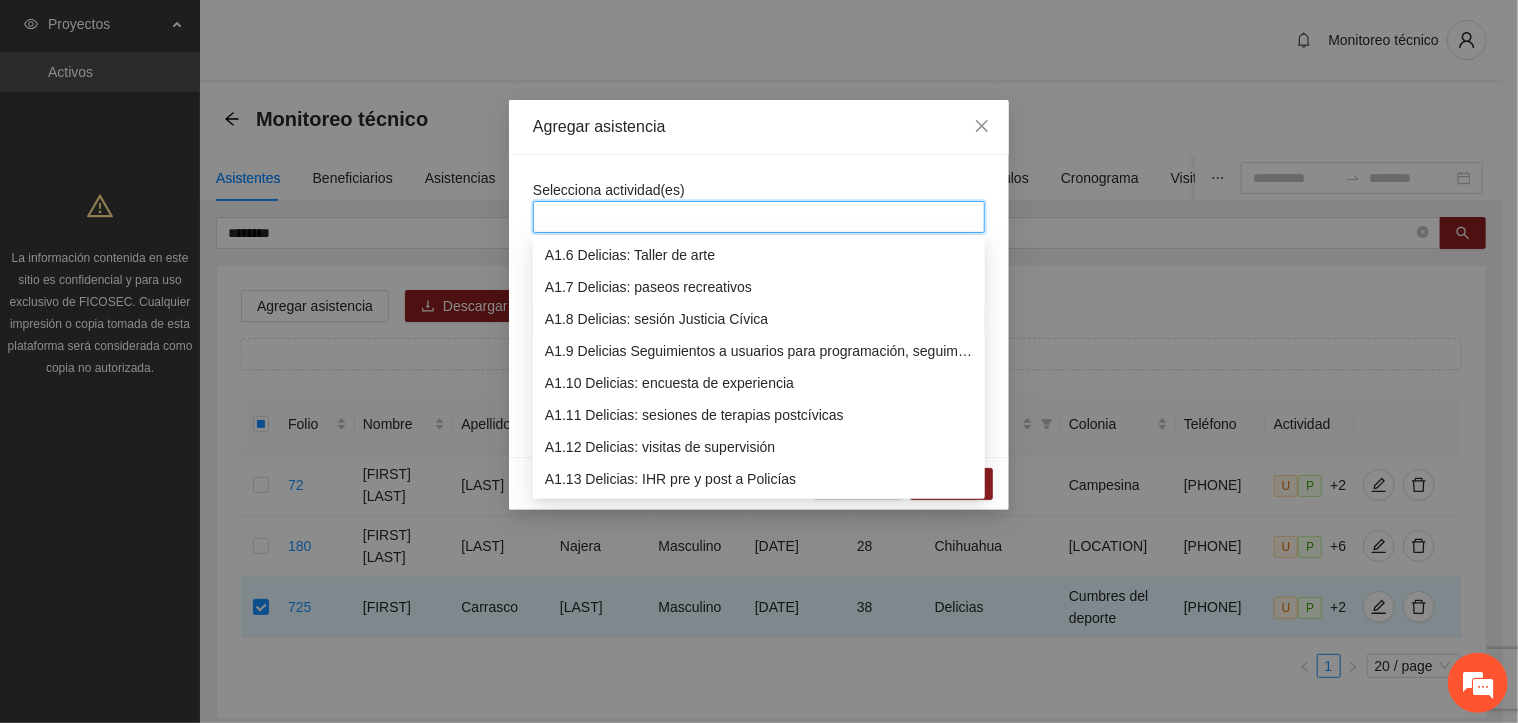 scroll, scrollTop: 192, scrollLeft: 0, axis: vertical 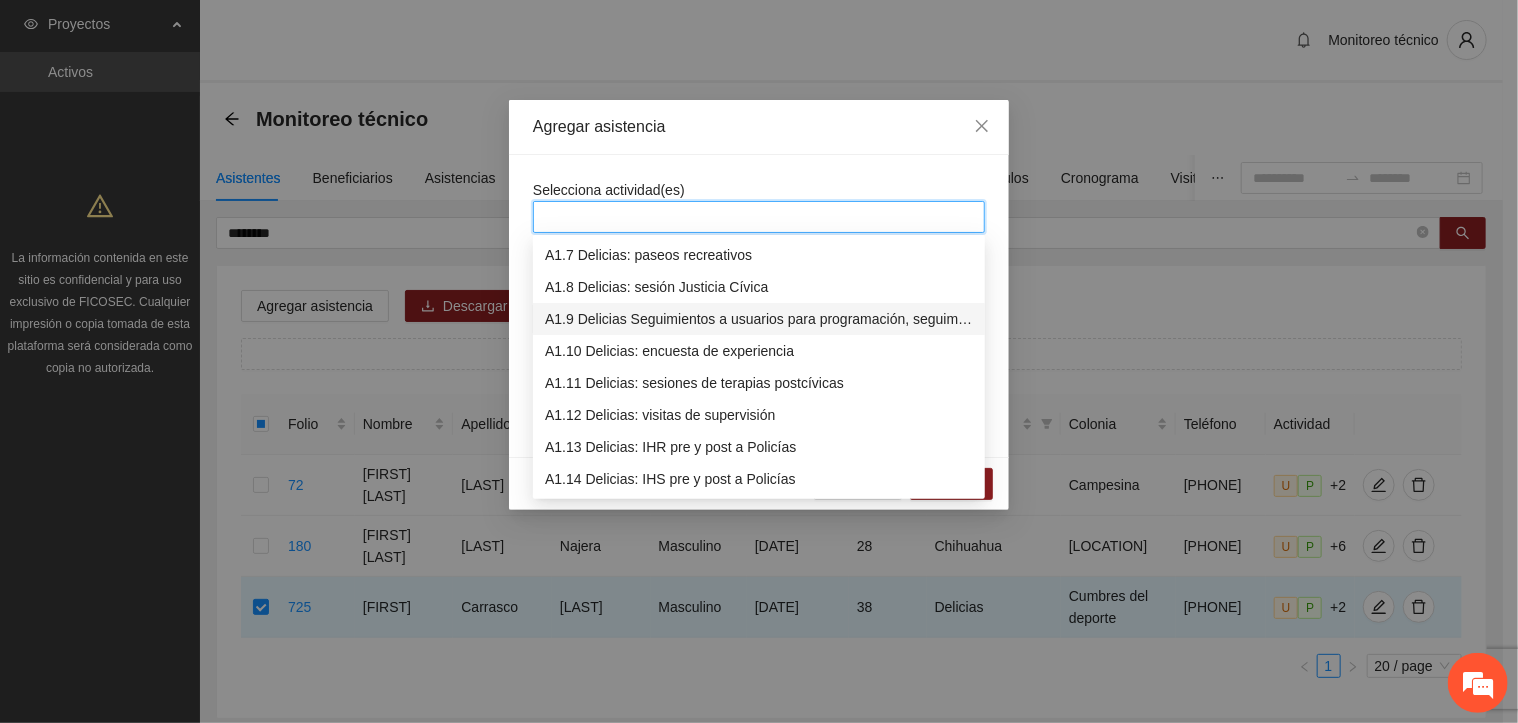 click on "A1.9 Delicias Seguimientos a usuarios para programación, seguimiento y canalización." at bounding box center [759, 319] 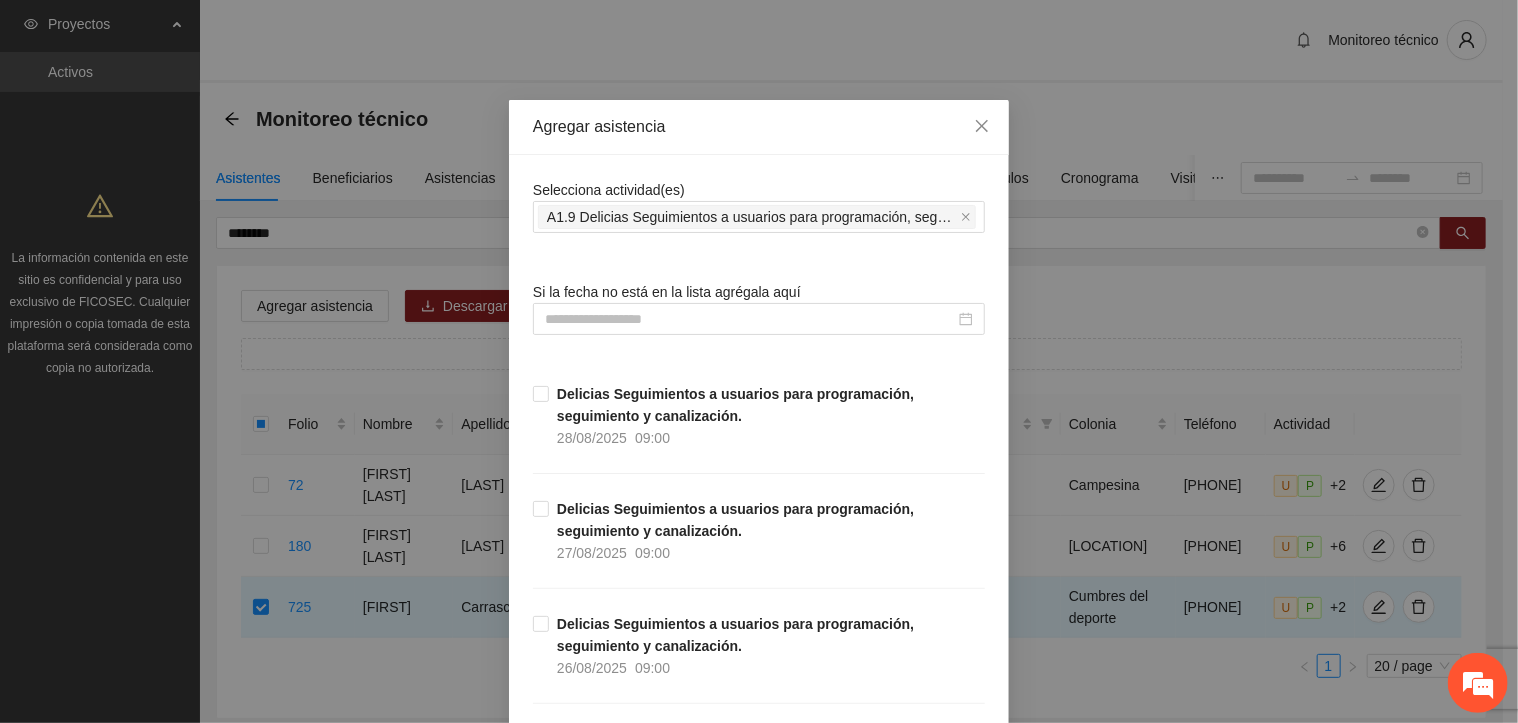 click on "Selecciona actividad(es) A1.9 Delicias Seguimientos a usuarios para programación, seguimiento y canalización.   Si la fecha no está en la lista agrégala aquí Delicias Seguimientos a usuarios para programación, seguimiento y canalización. [DATE] 09:00 Delicias Seguimientos a usuarios para programación, seguimiento y canalización. [DATE] 09:00 Delicias Seguimientos a usuarios para programación, seguimiento y canalización. [DATE] 09:00 Delicias Seguimientos a usuarios para programación, seguimiento y canalización. [DATE] 09:00 Delicias Seguimientos a usuarios para programación, seguimiento y canalización. [DATE] 09:00 Delicias Seguimientos a usuarios para programación, seguimiento y canalización. [DATE] 09:00 Delicias Seguimientos a usuarios para programación, seguimiento y canalización. [DATE] 09:00 [DATE] 09:00 [DATE] 09:00 [DATE] 09:00 [DATE] 09:00 [DATE] 09:00 [DATE] 09:00 [DATE] 09:00" at bounding box center [759, 9103] 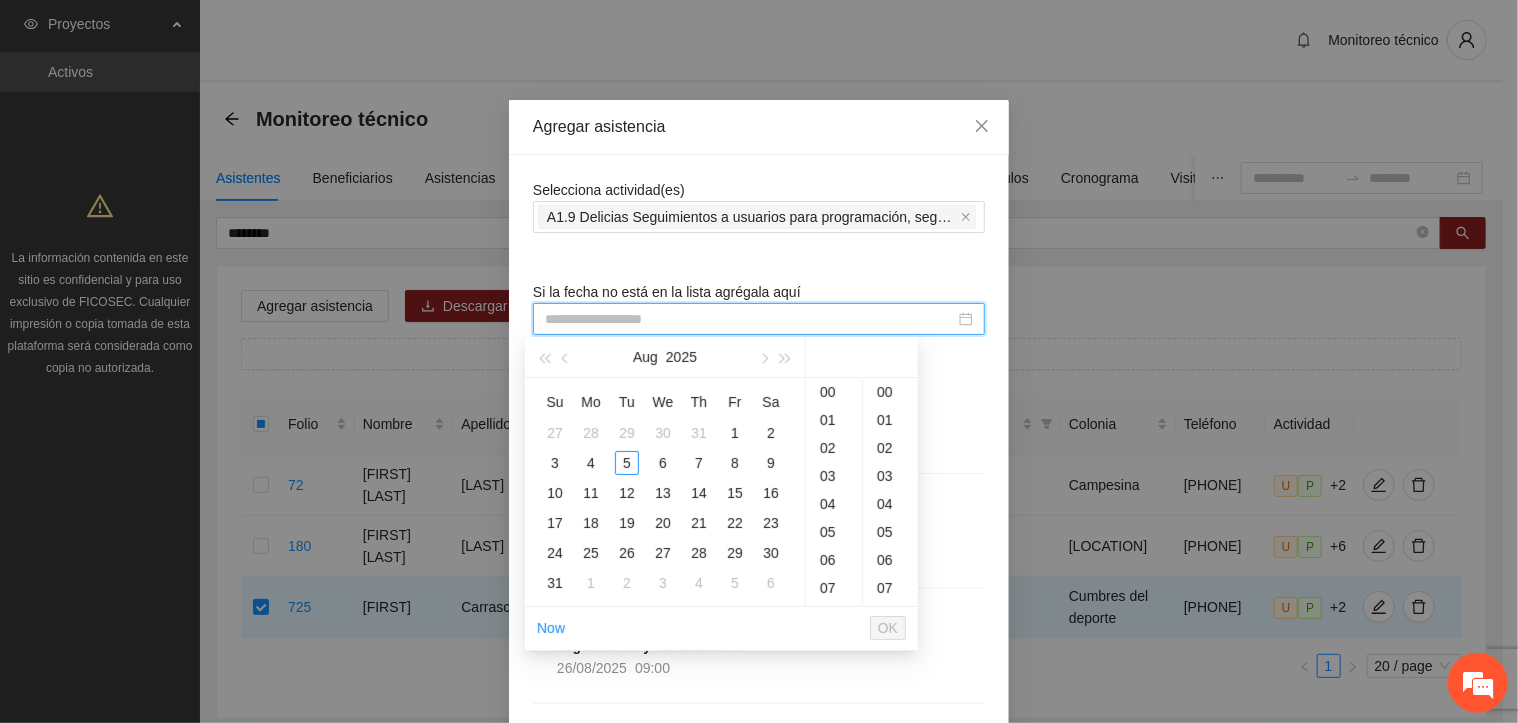 click at bounding box center [750, 319] 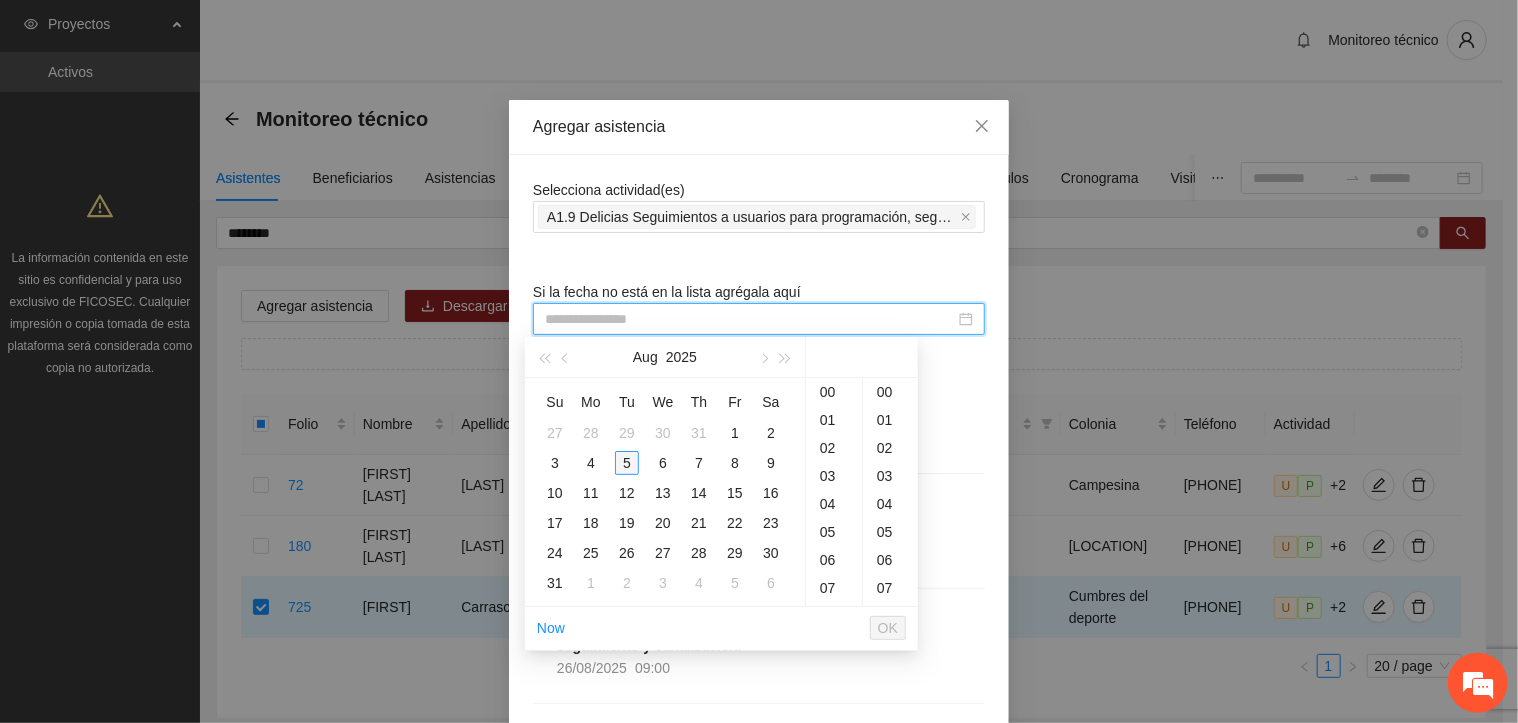 click on "5" at bounding box center [627, 463] 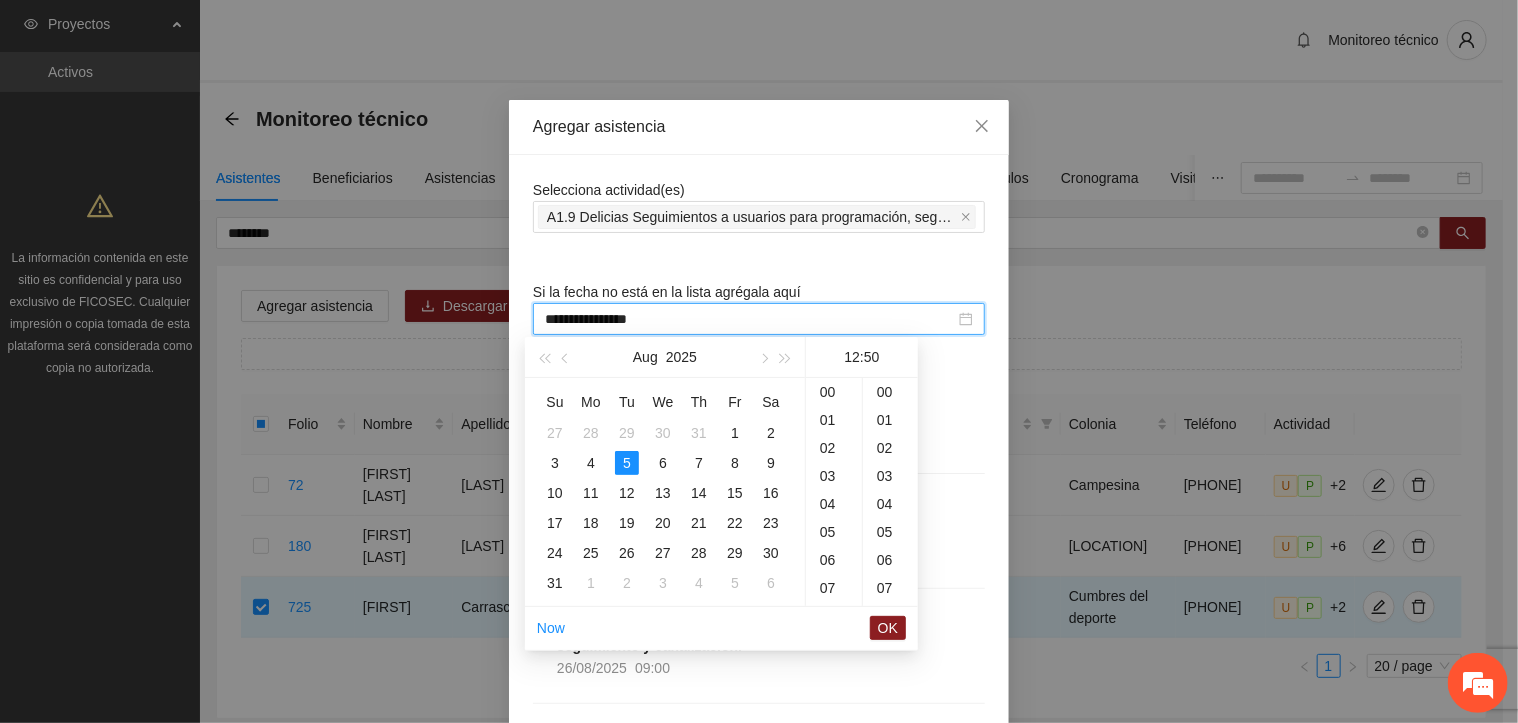scroll, scrollTop: 336, scrollLeft: 0, axis: vertical 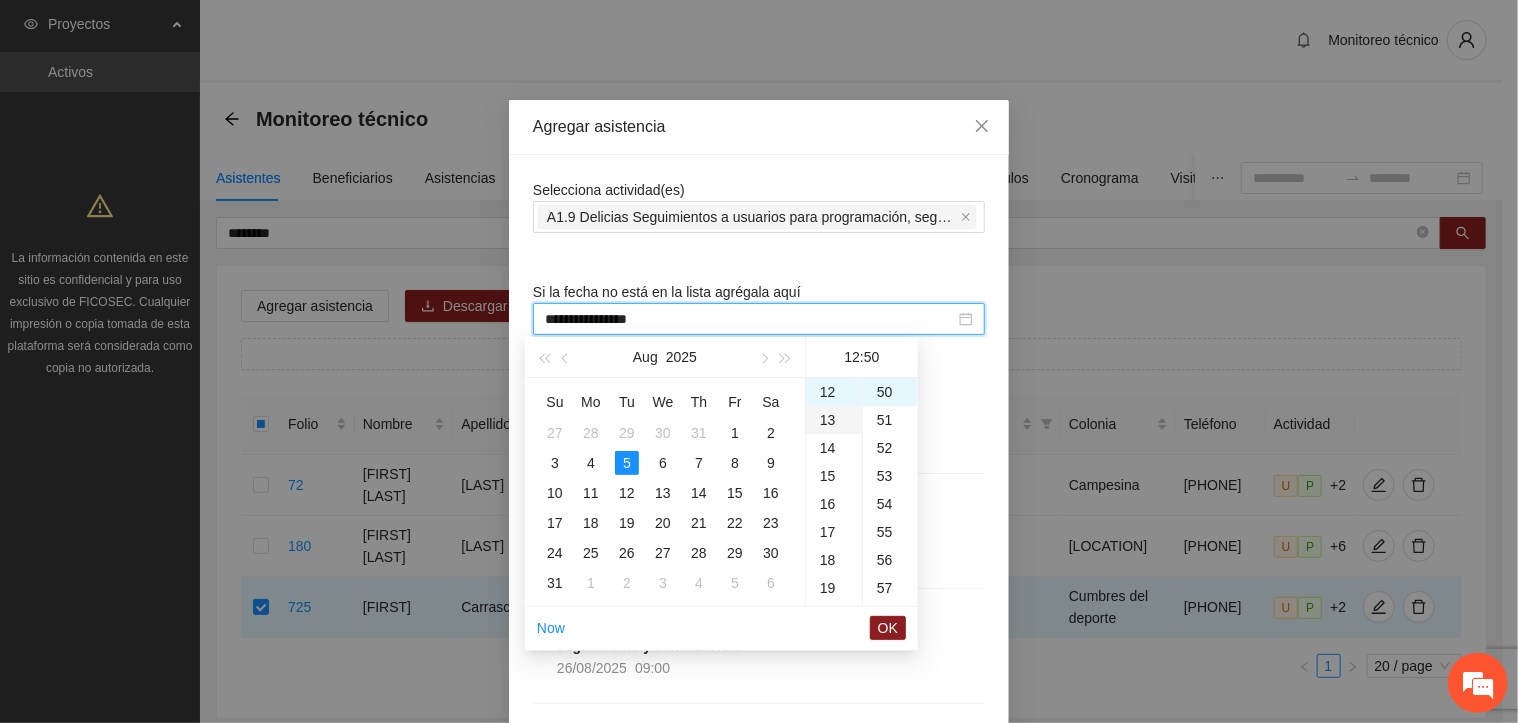click on "13" at bounding box center [834, 420] 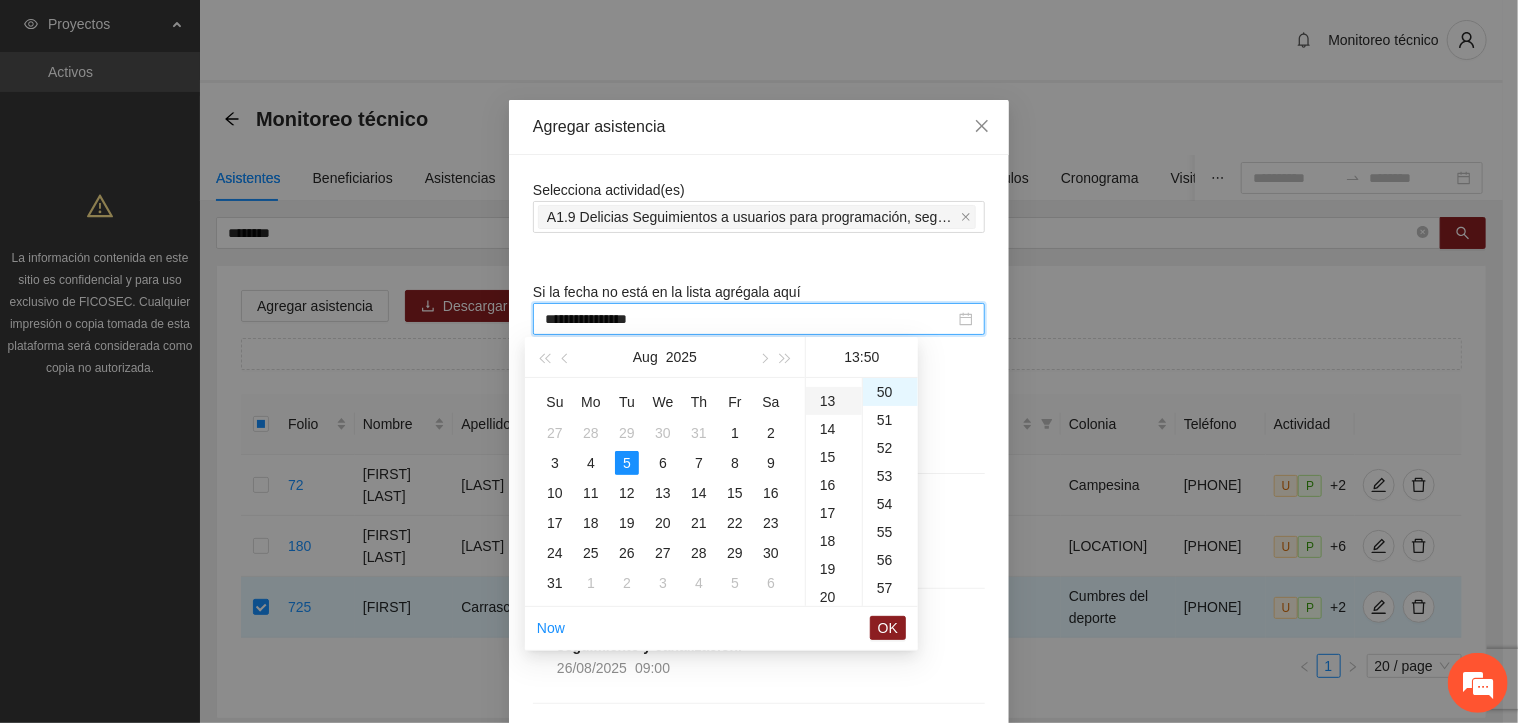 scroll, scrollTop: 364, scrollLeft: 0, axis: vertical 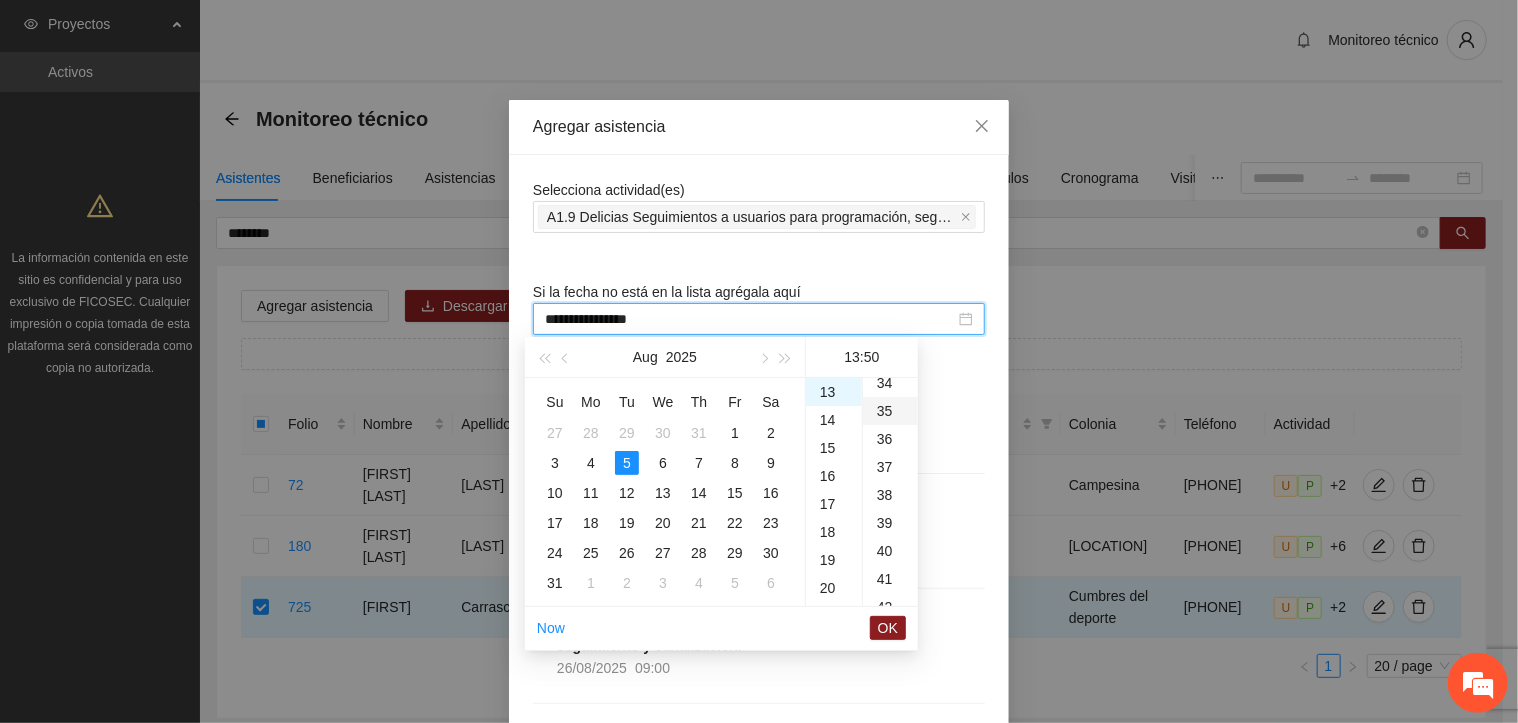 click on "35" at bounding box center [890, 411] 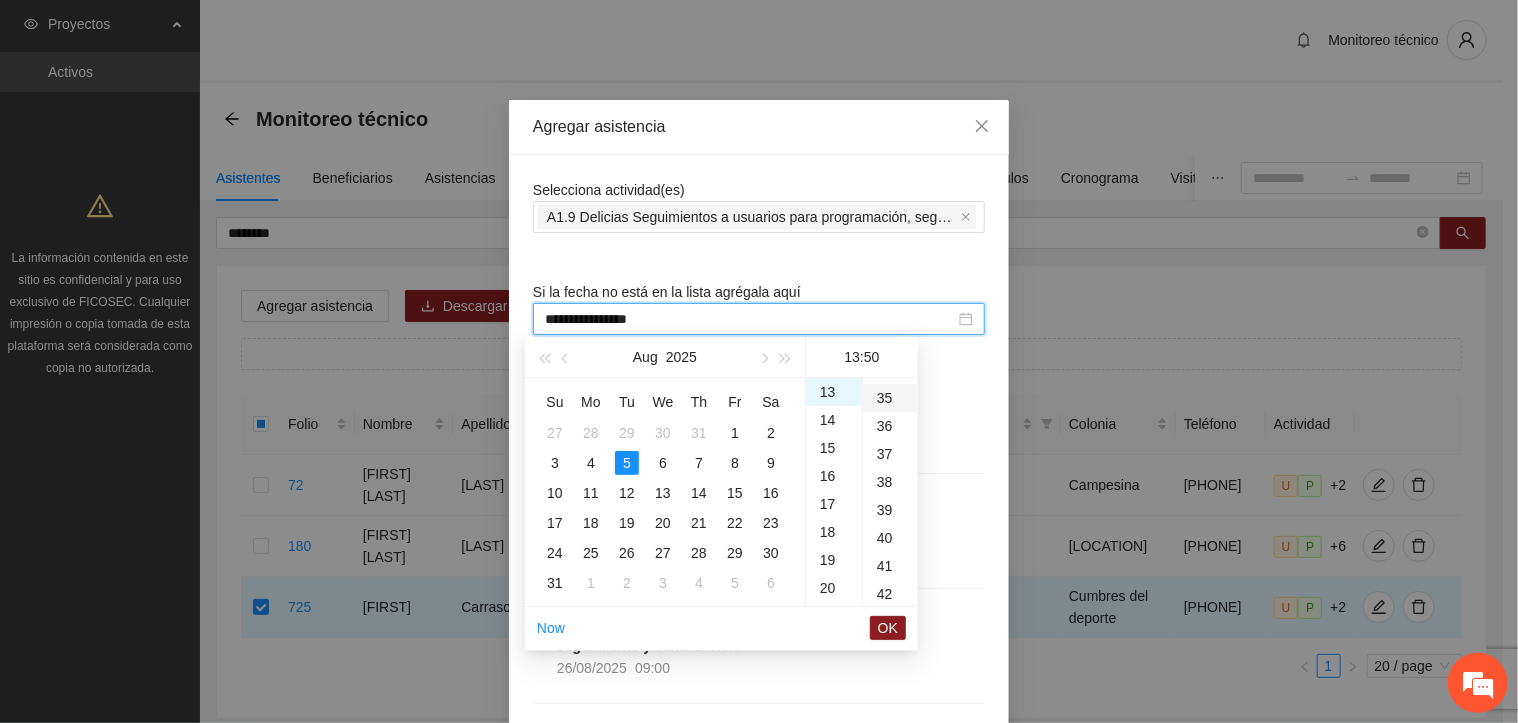 scroll, scrollTop: 980, scrollLeft: 0, axis: vertical 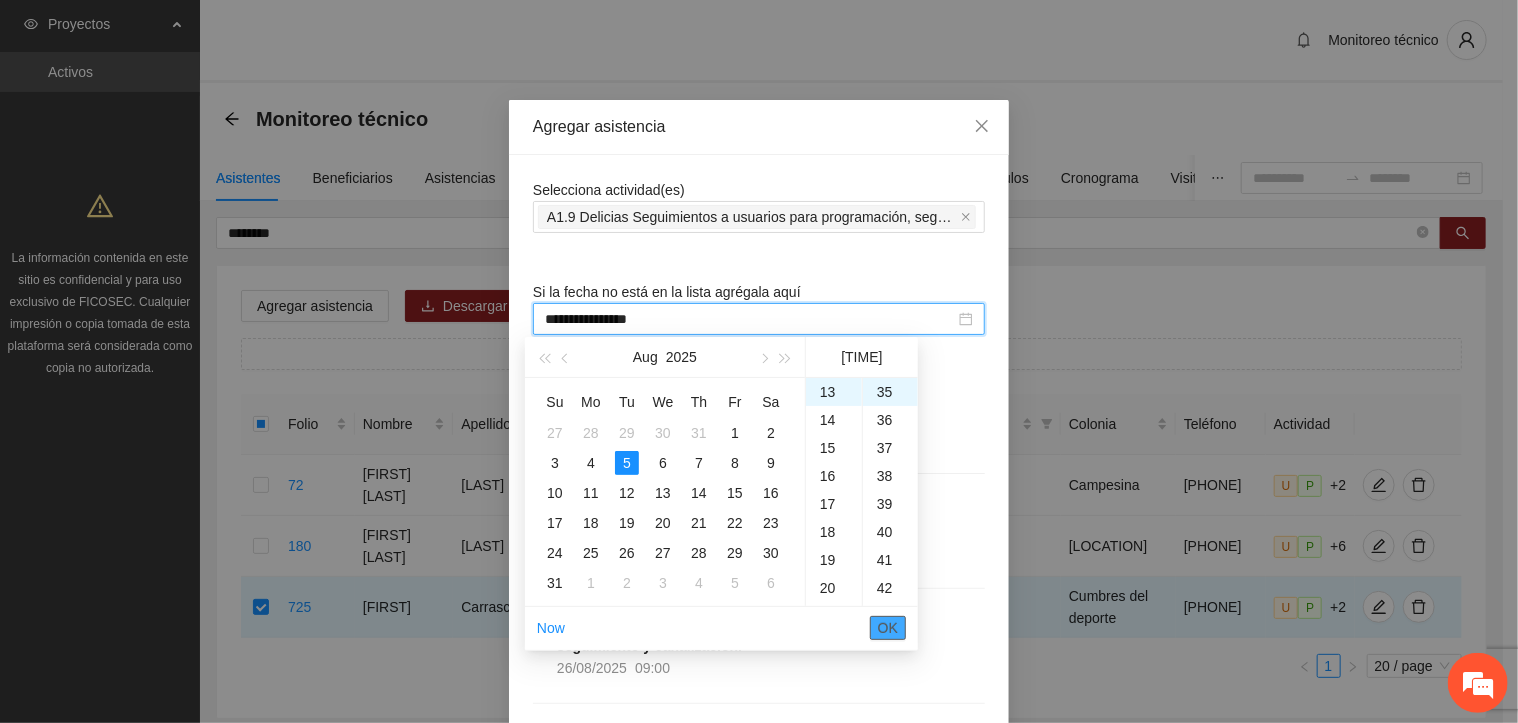 click on "OK" at bounding box center [888, 628] 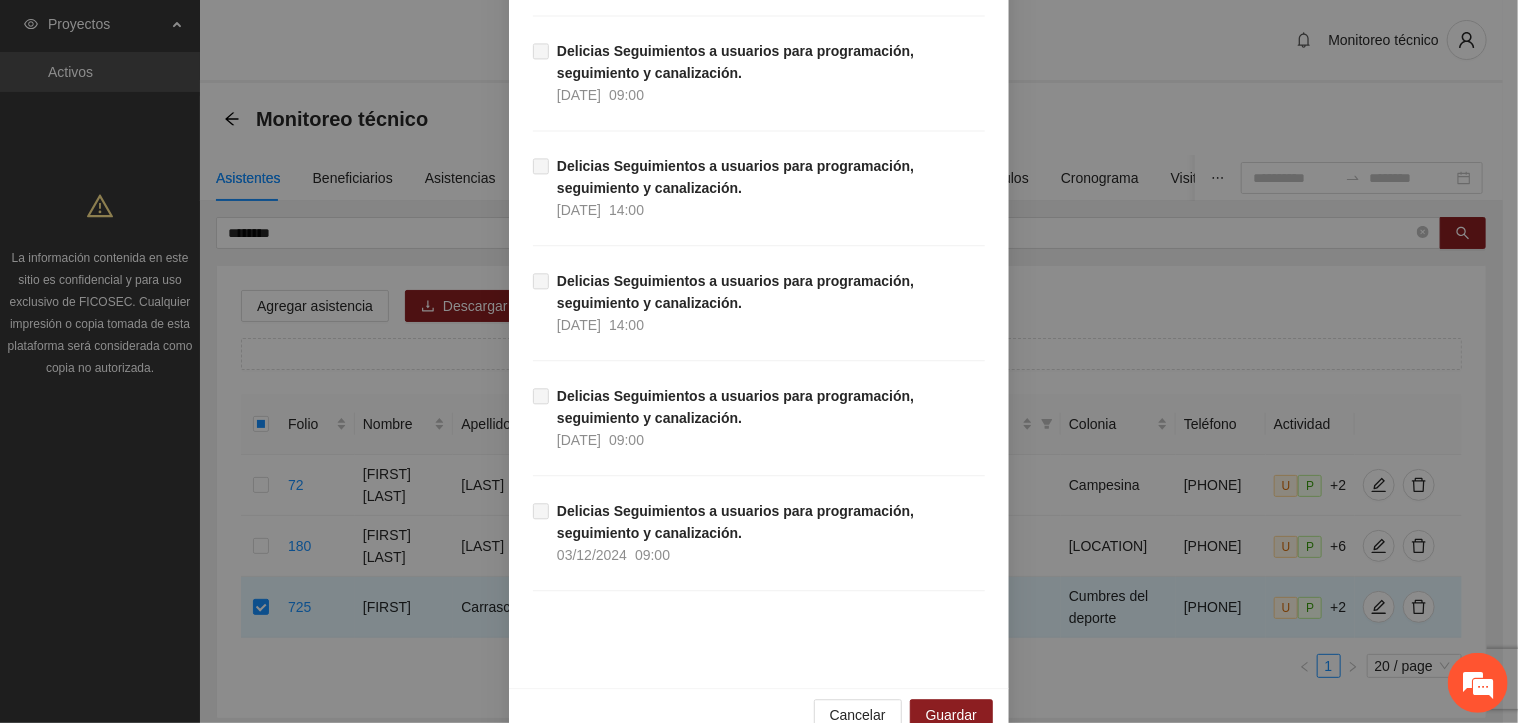 scroll, scrollTop: 17372, scrollLeft: 0, axis: vertical 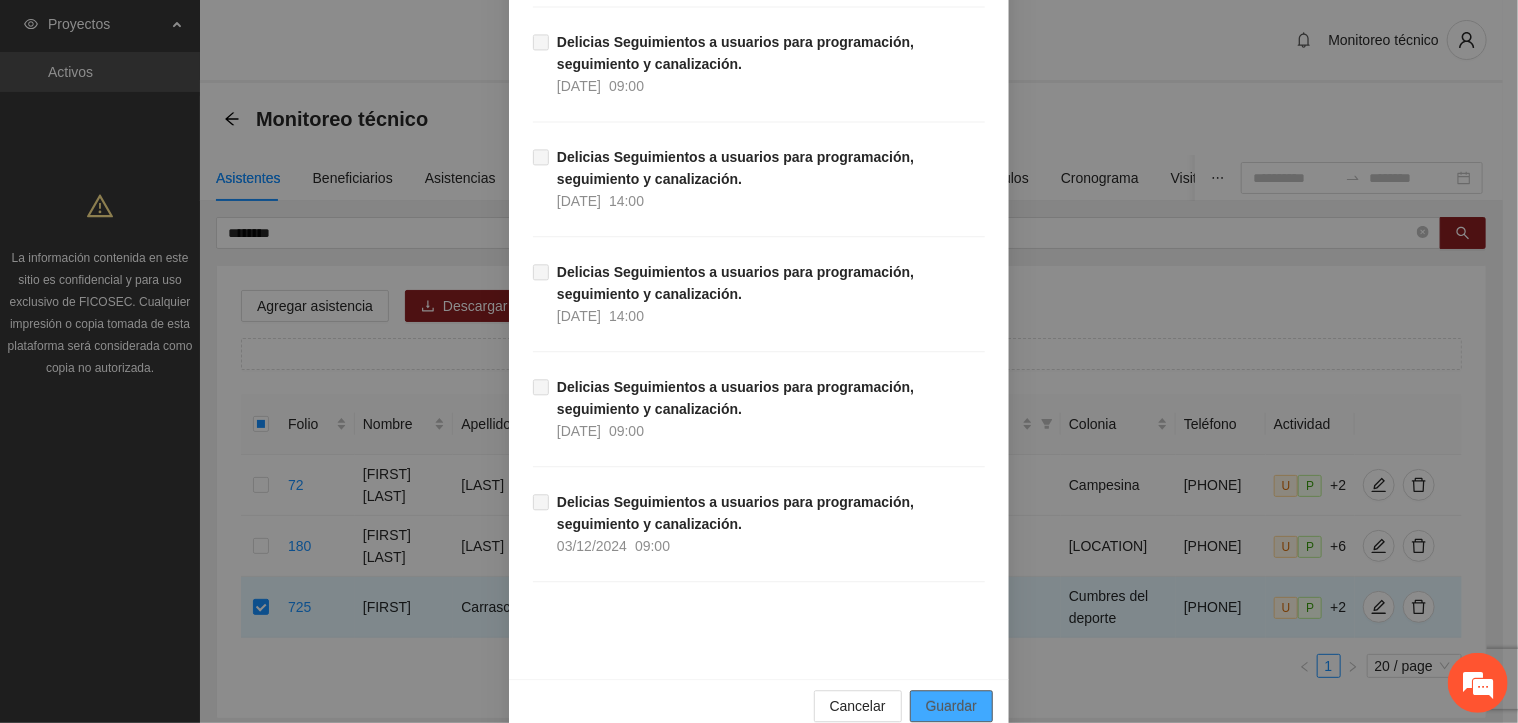 click on "Guardar" at bounding box center [951, 706] 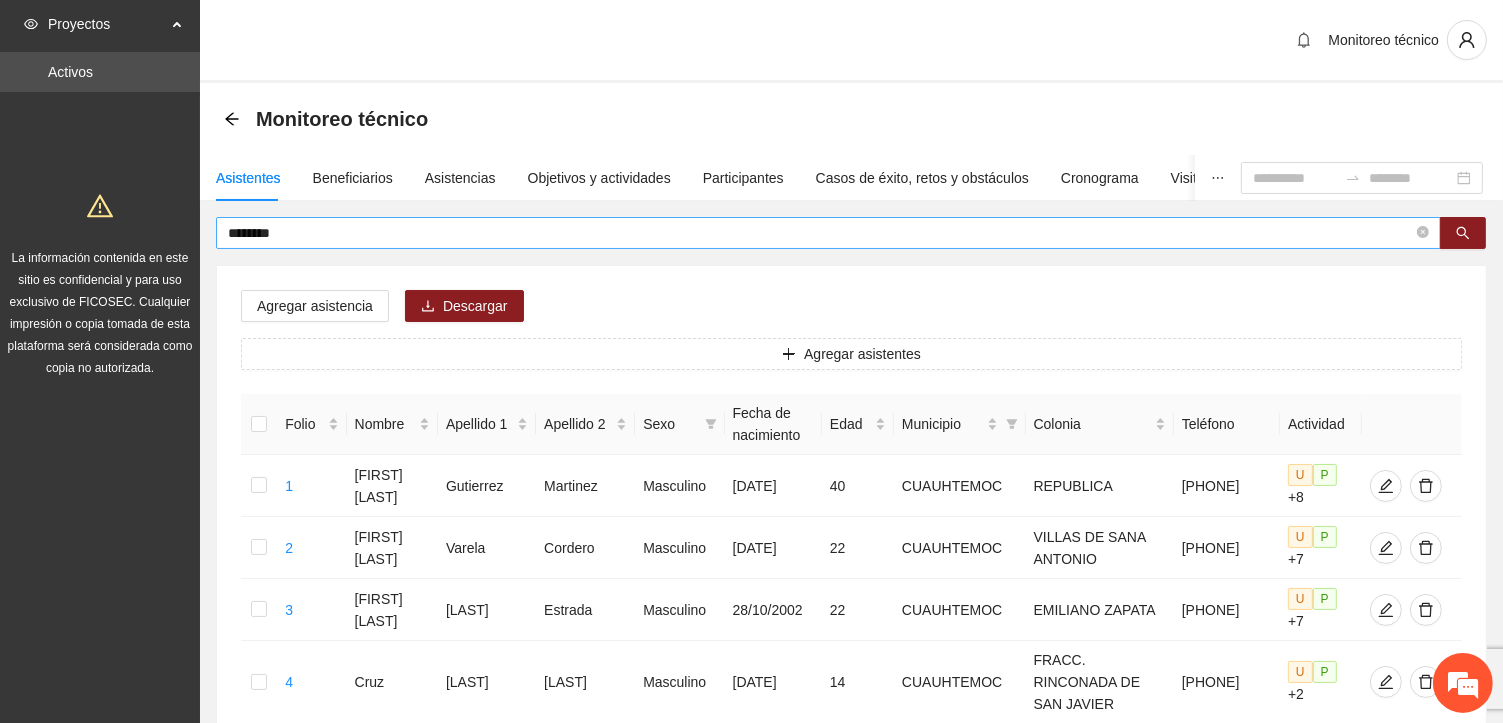 click on "********" at bounding box center [820, 233] 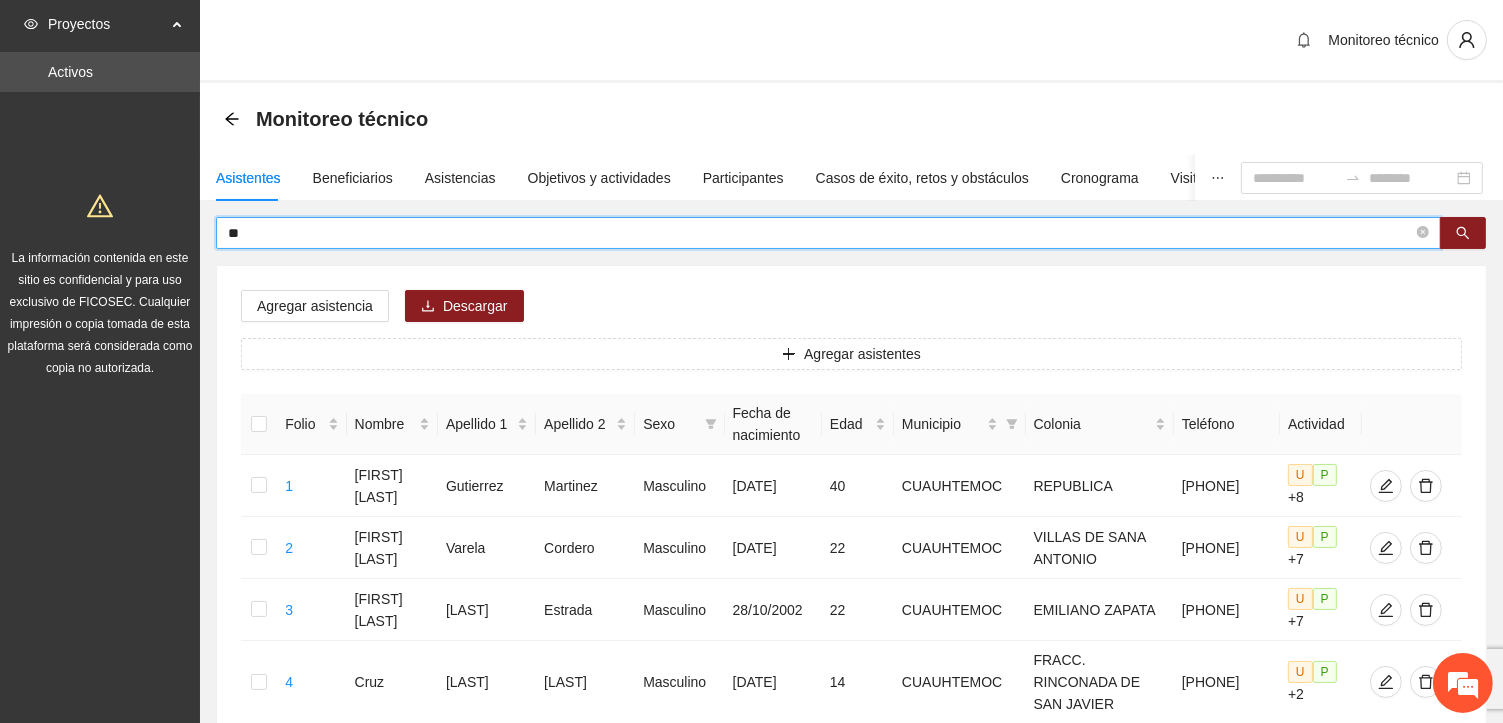 type on "*" 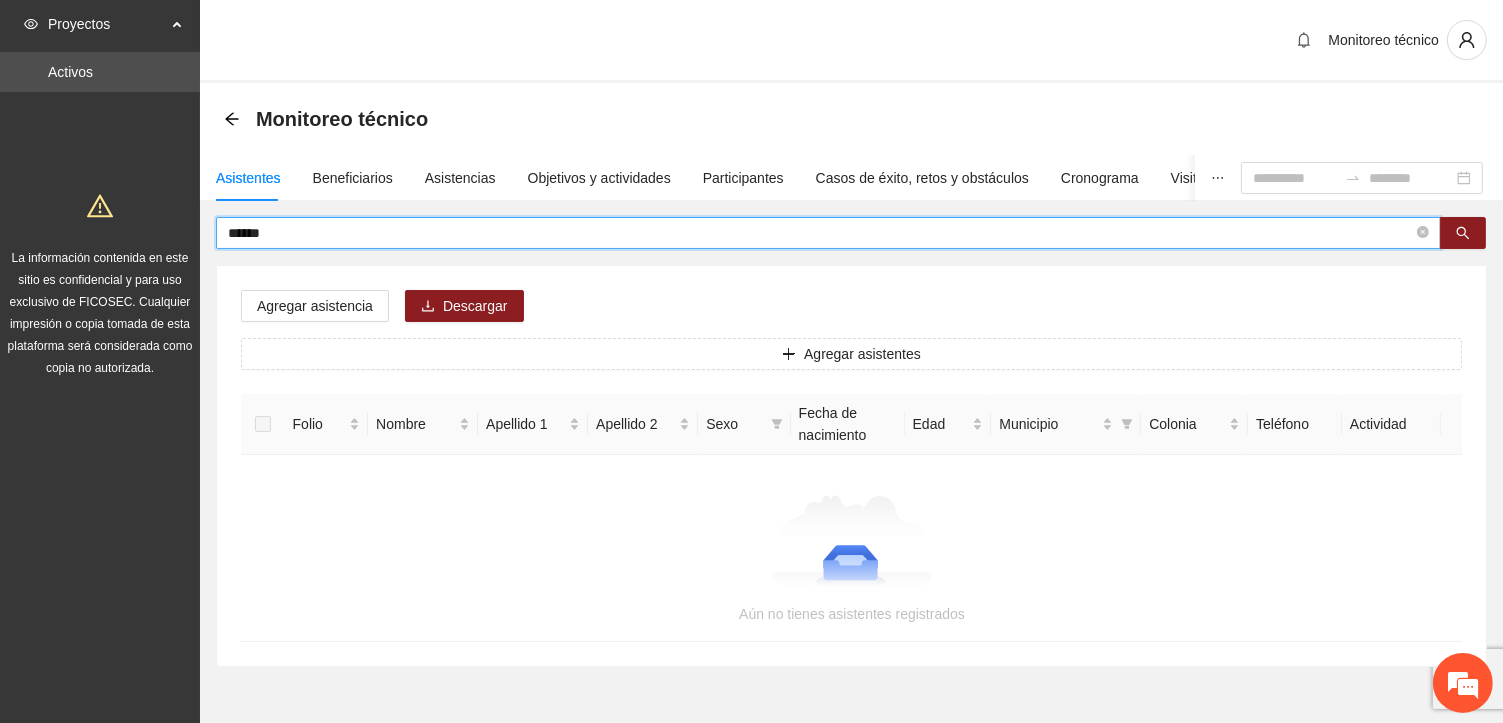 type on "******" 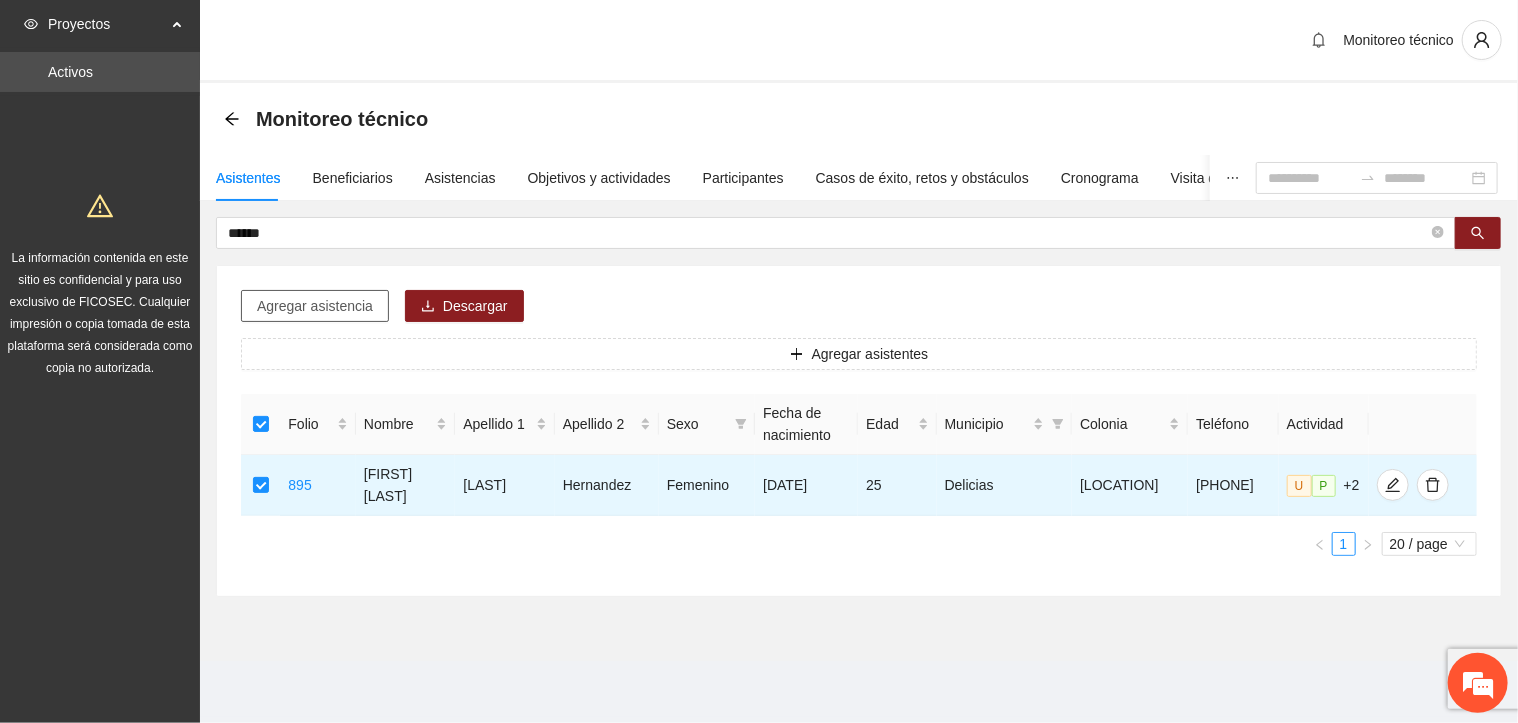 click on "Agregar asistencia" at bounding box center (315, 306) 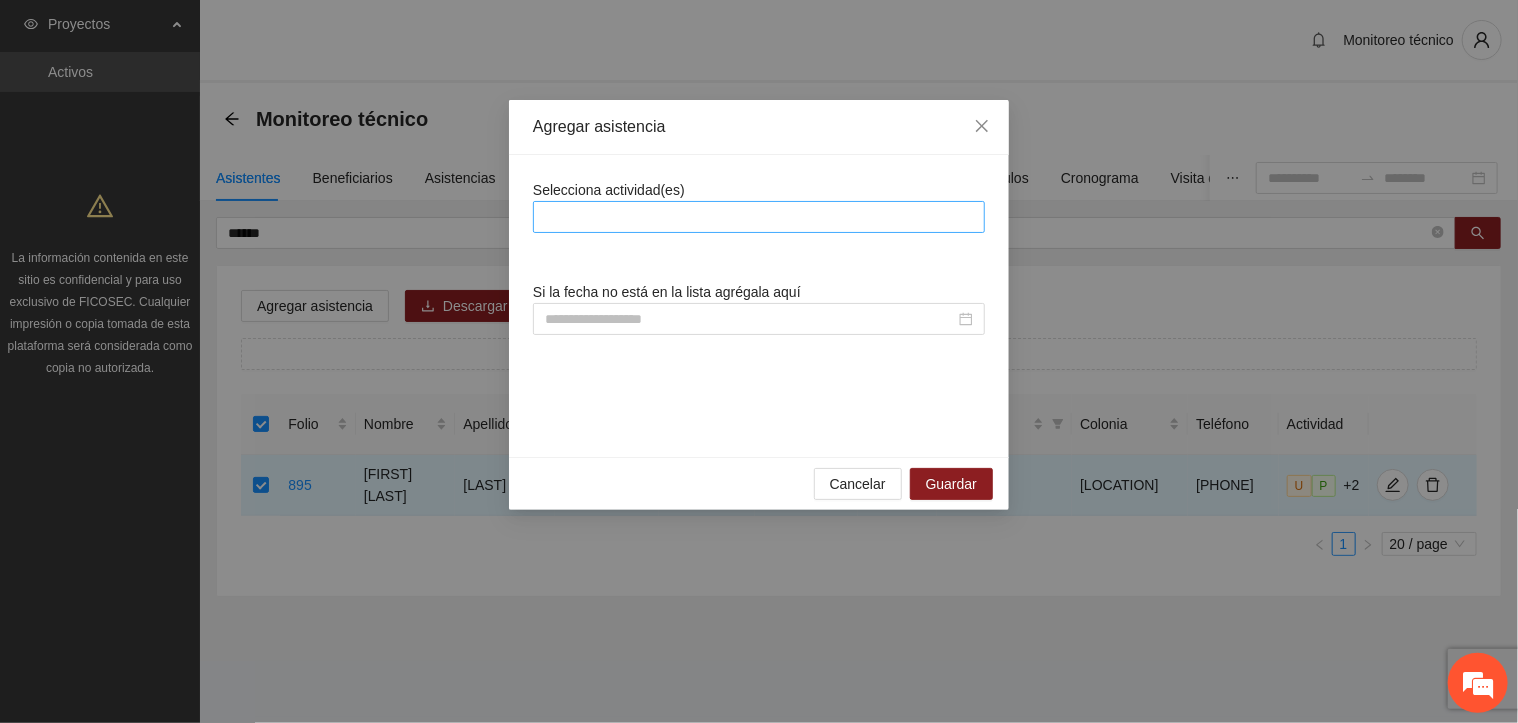 click at bounding box center [759, 217] 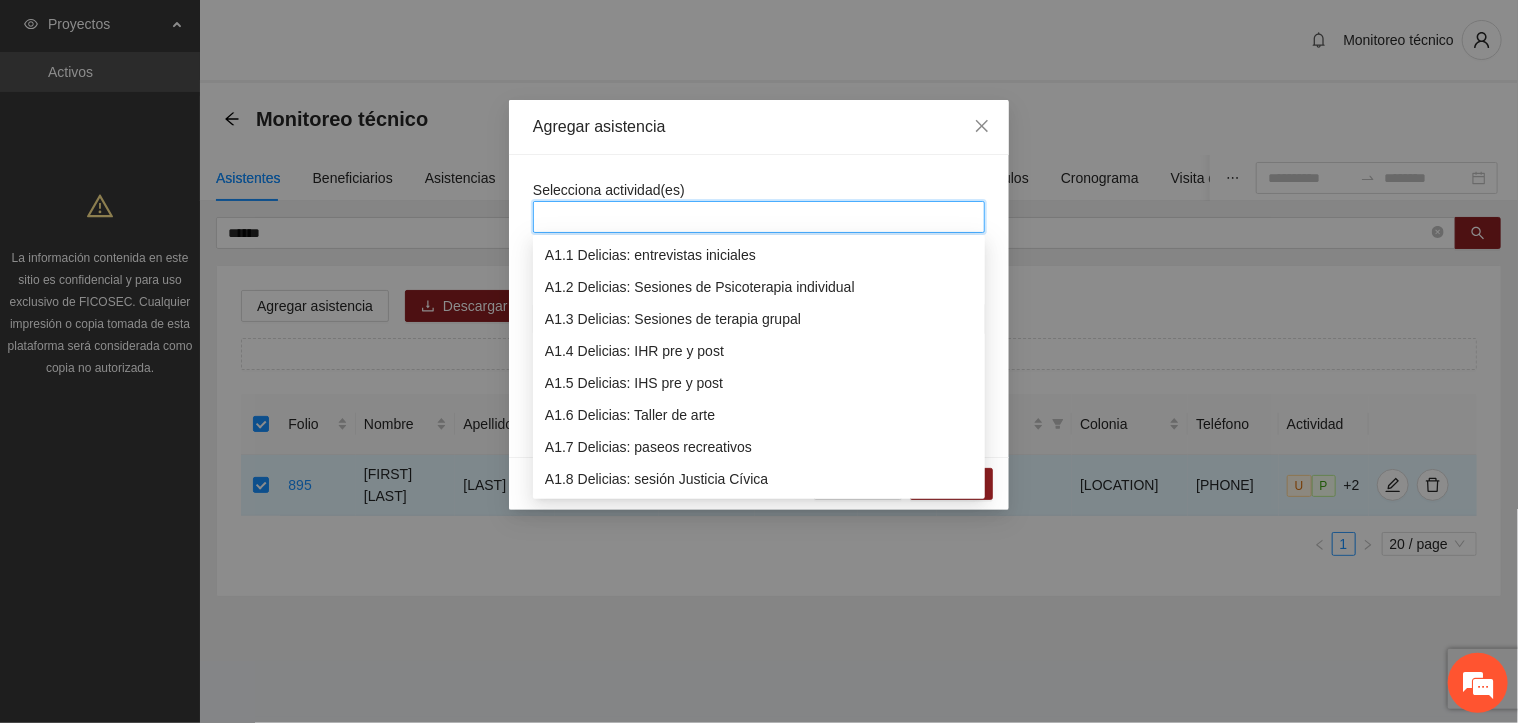 scroll, scrollTop: 64, scrollLeft: 0, axis: vertical 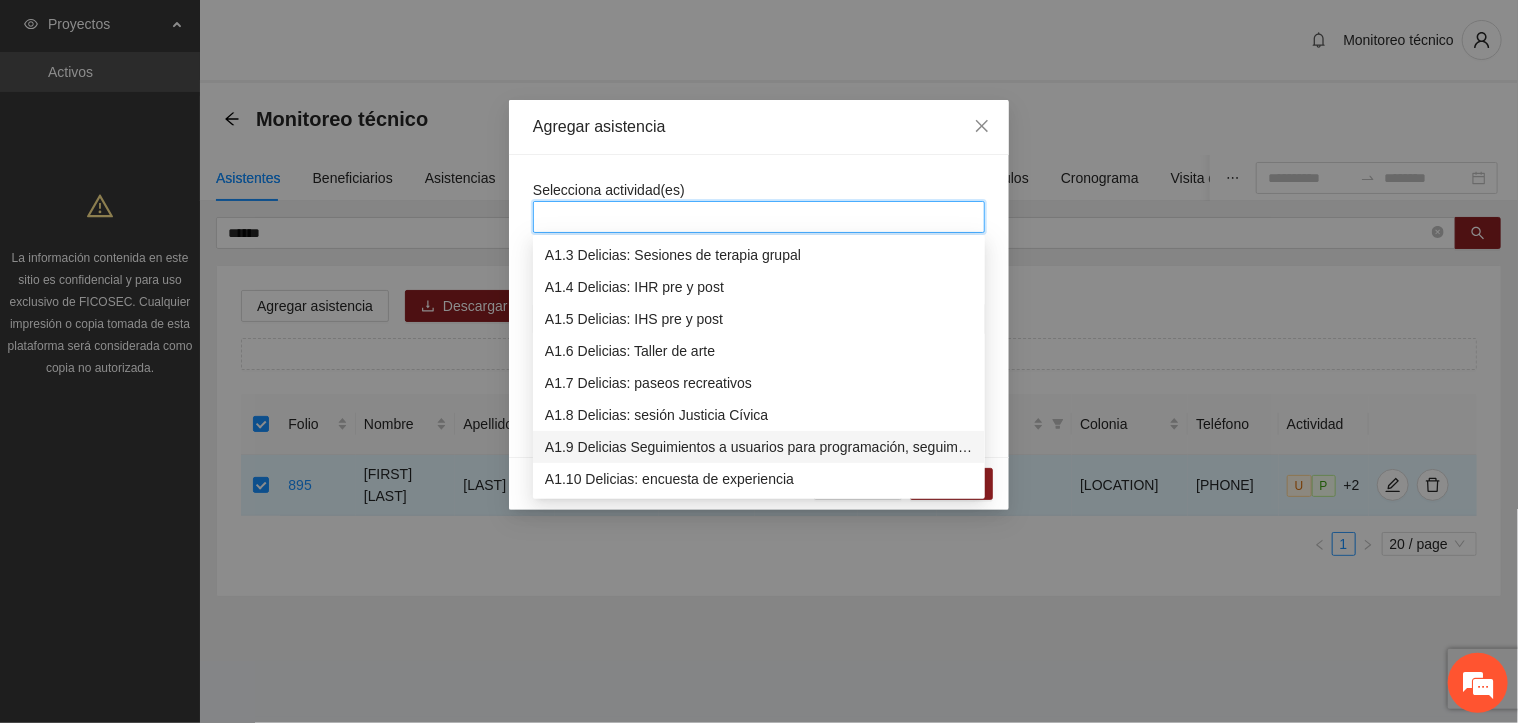click on "A1.9 Delicias Seguimientos a usuarios para programación, seguimiento y canalización." at bounding box center (759, 447) 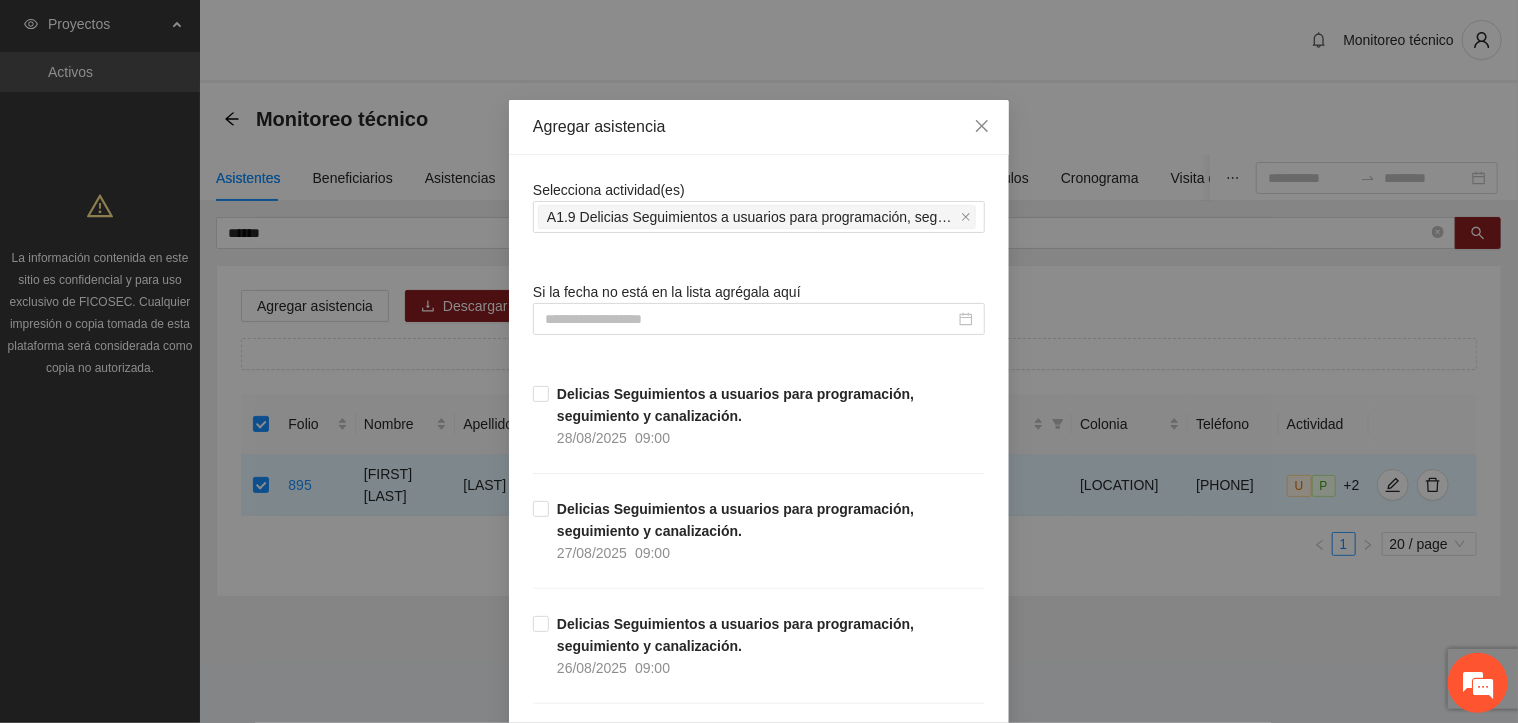 click on "Selecciona actividad(es) A1.9 Delicias Seguimientos a usuarios para programación, seguimiento y canalización." at bounding box center (759, 206) 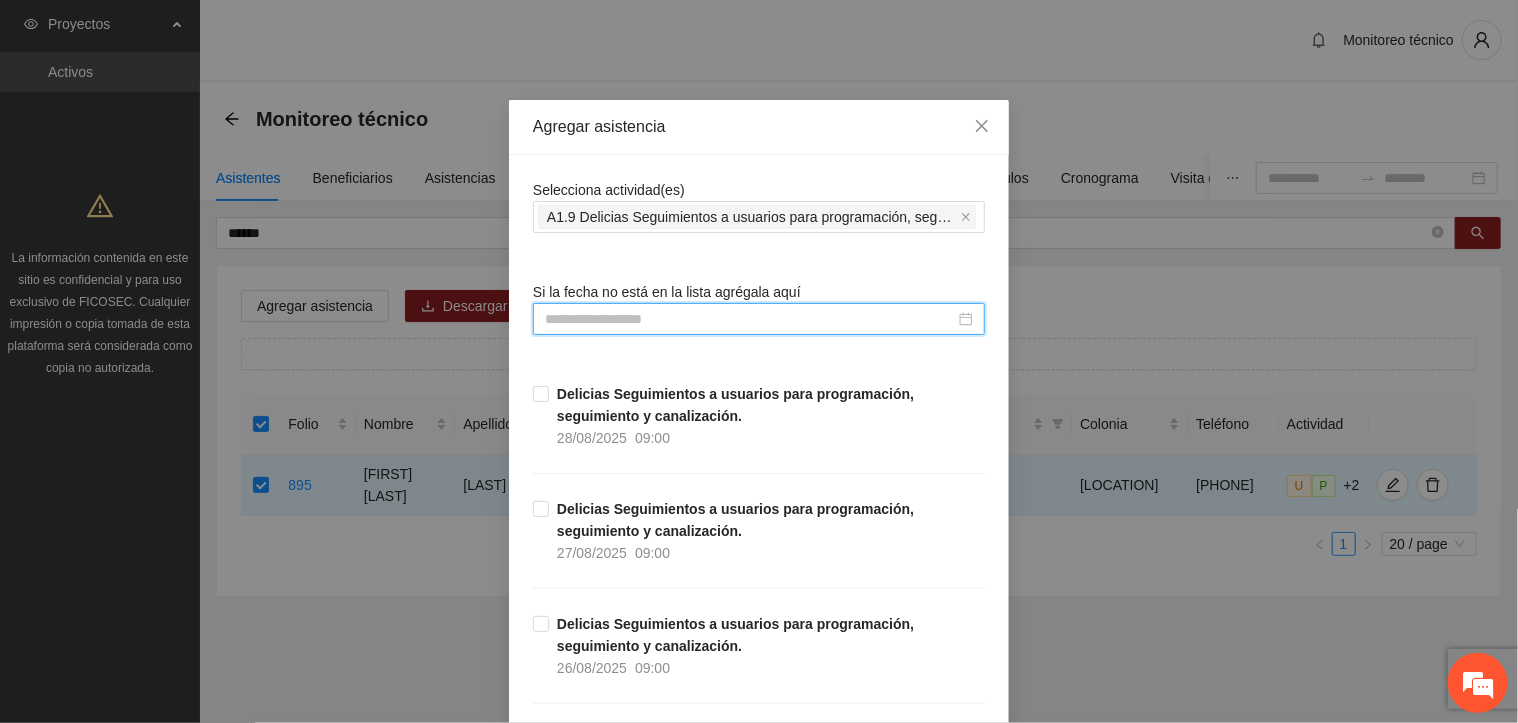 click at bounding box center [750, 319] 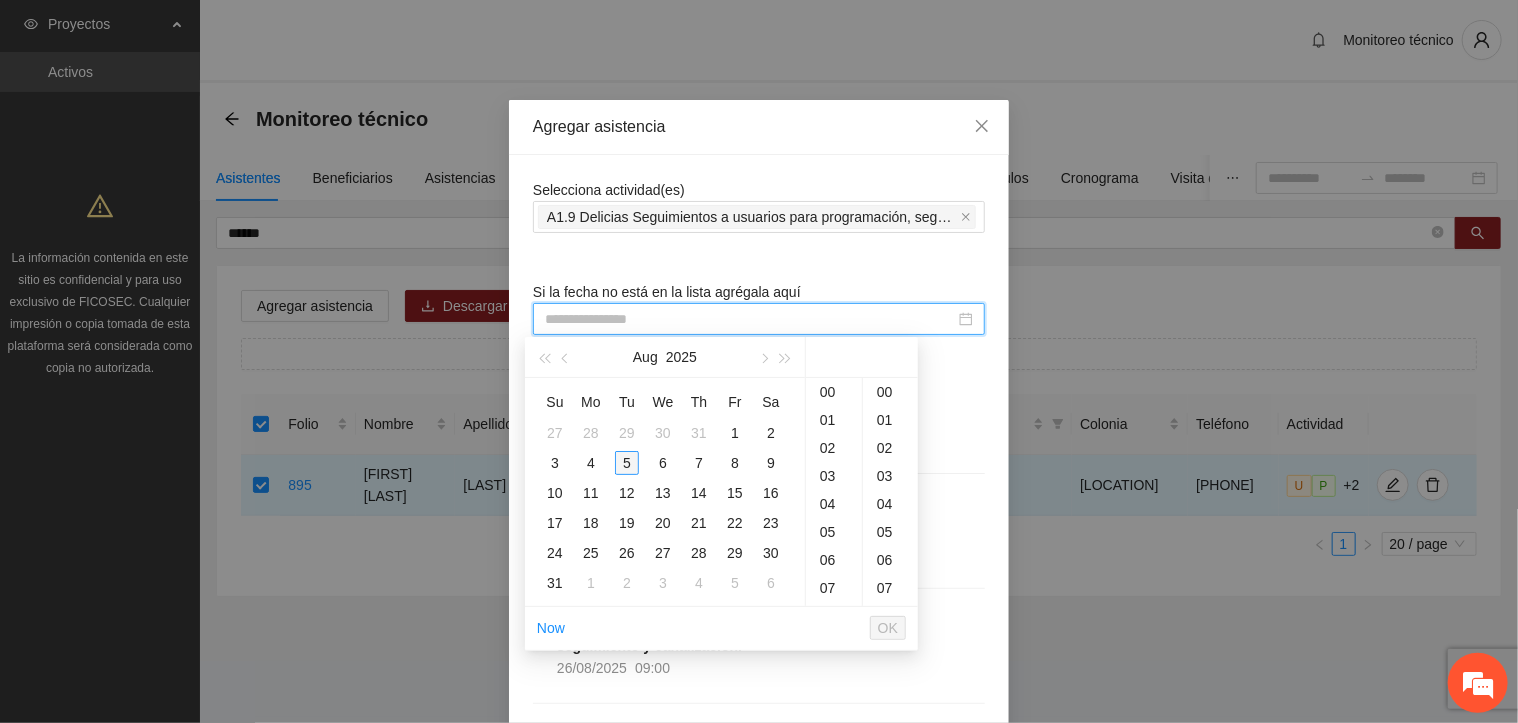 click on "5" at bounding box center [627, 463] 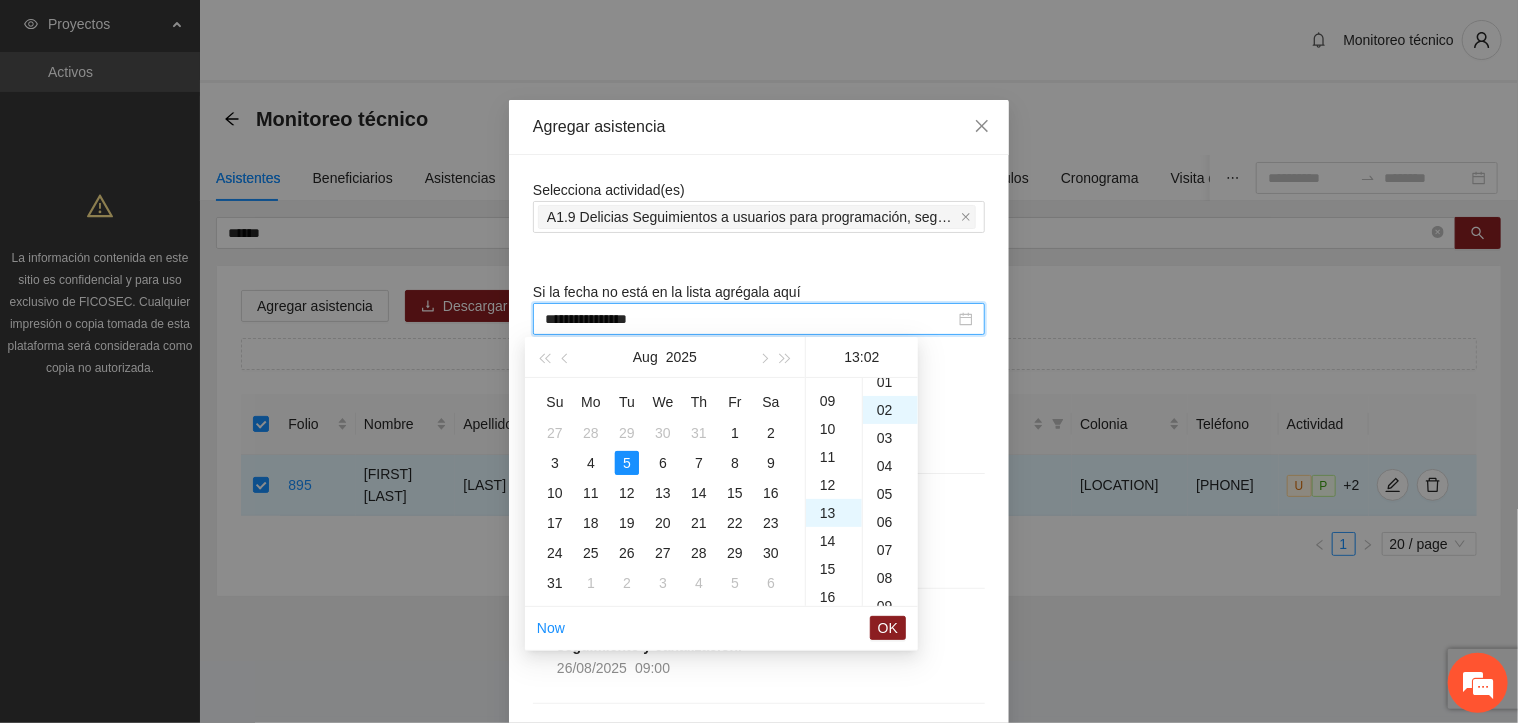 scroll, scrollTop: 364, scrollLeft: 0, axis: vertical 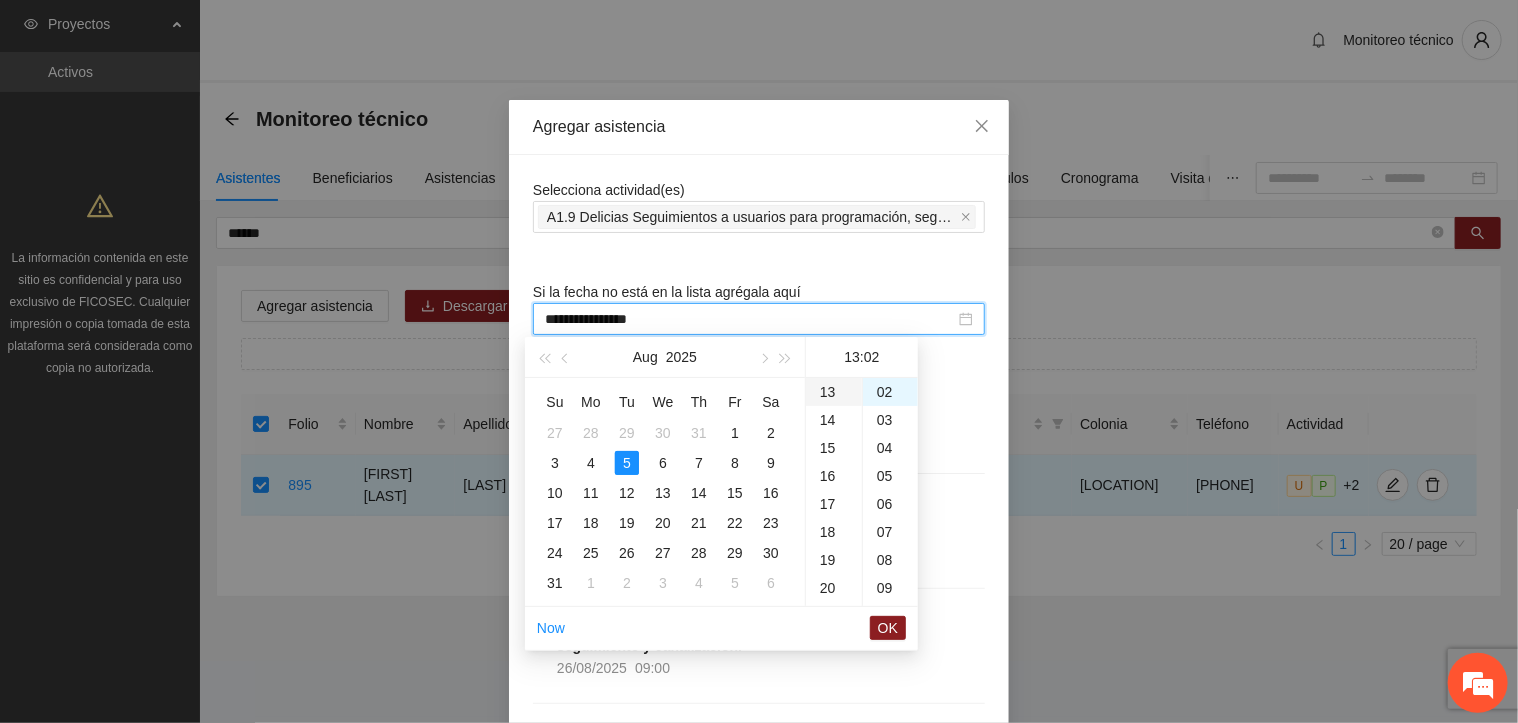 click on "13" at bounding box center (834, 392) 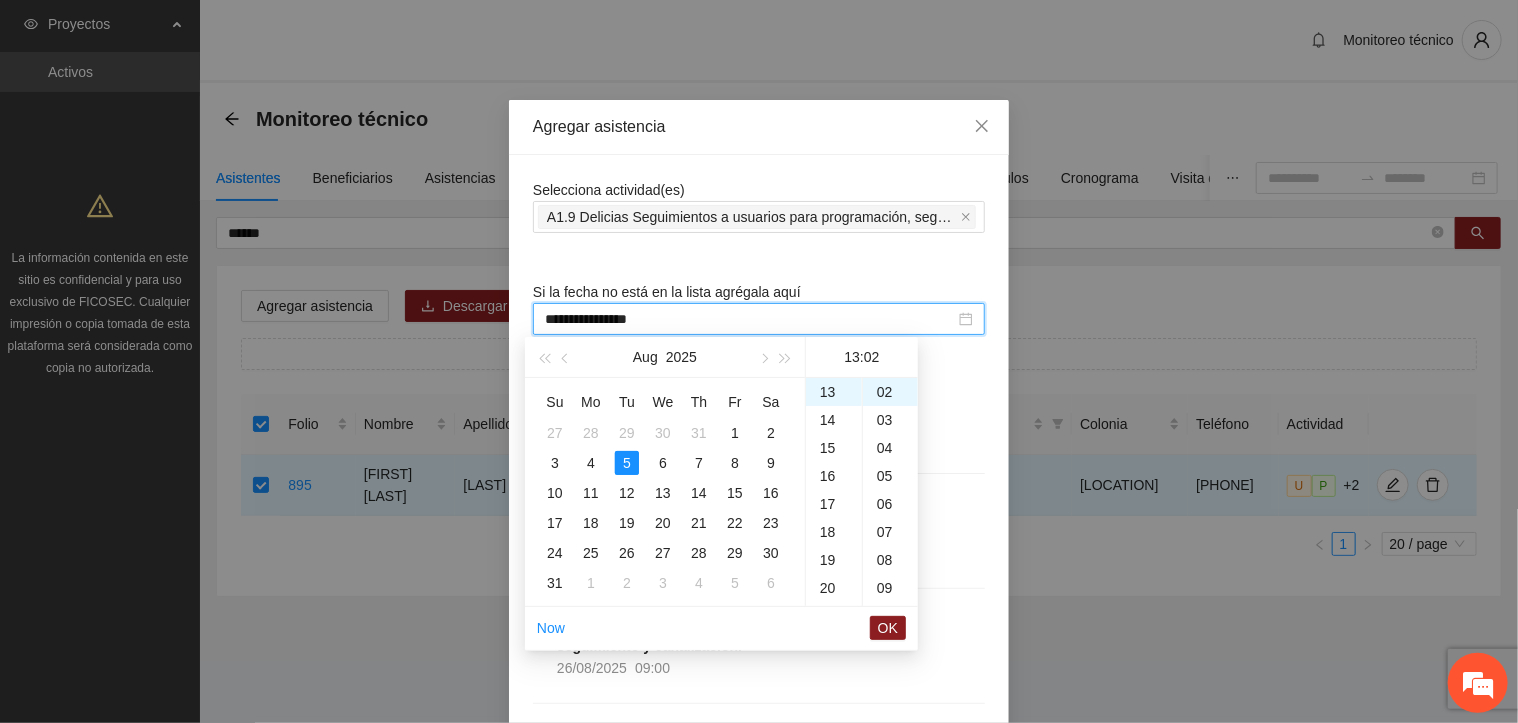 scroll, scrollTop: 150, scrollLeft: 0, axis: vertical 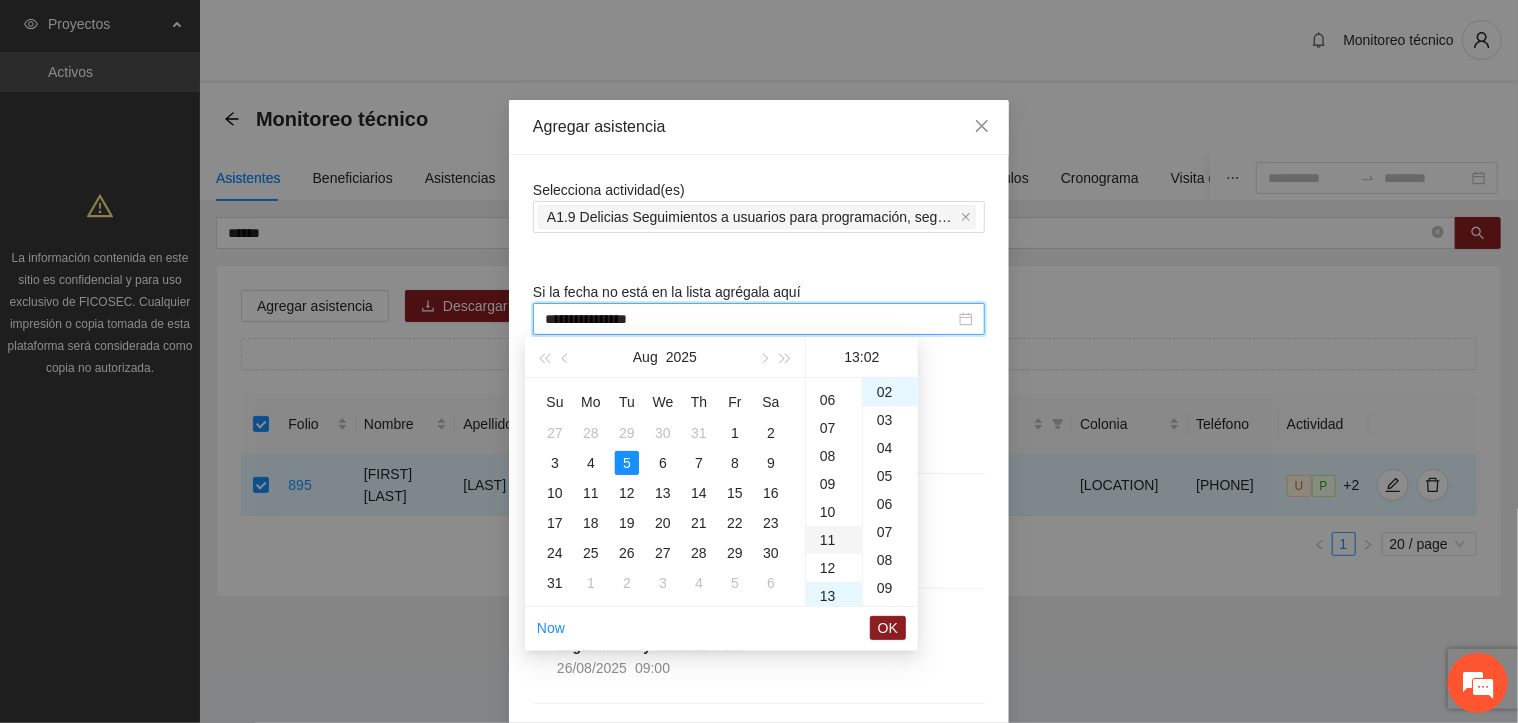 click on "11" at bounding box center [834, 540] 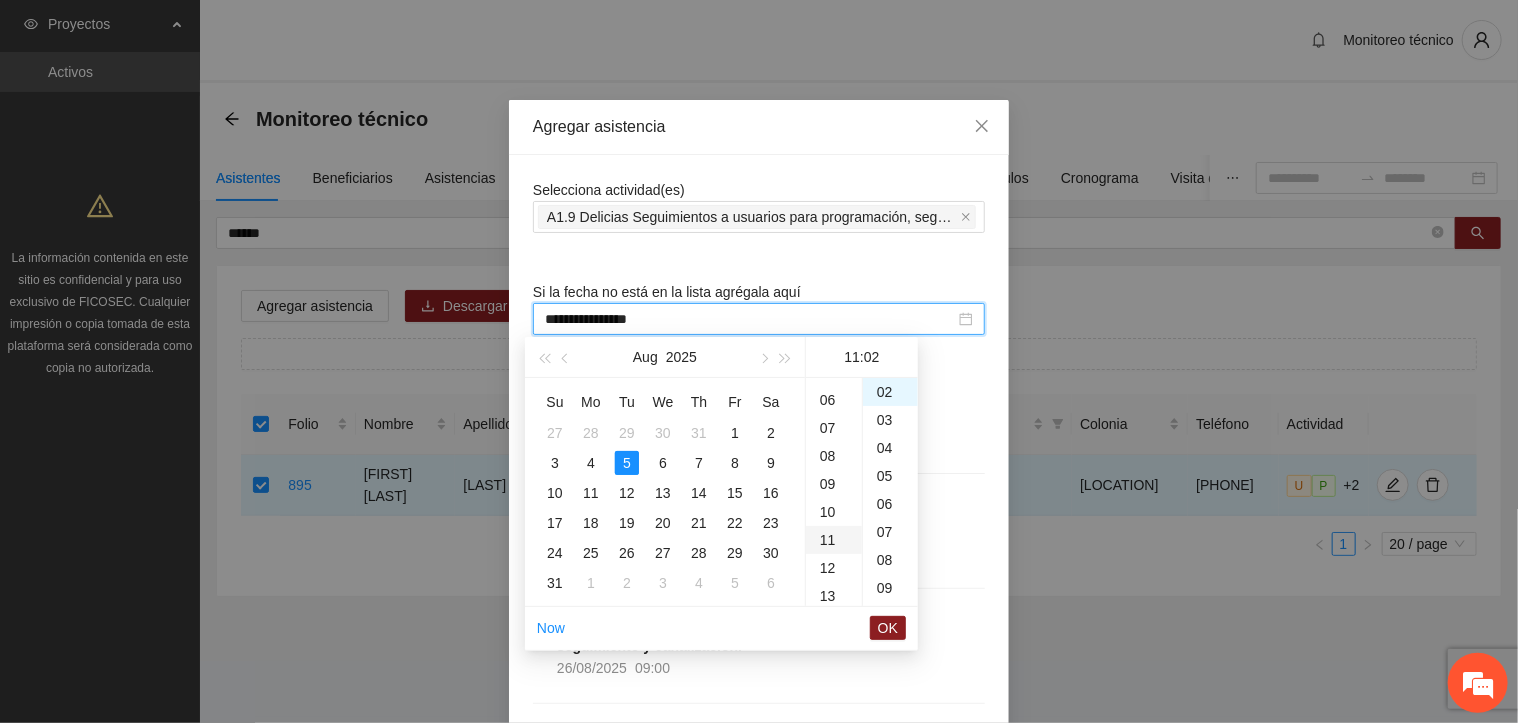 scroll, scrollTop: 308, scrollLeft: 0, axis: vertical 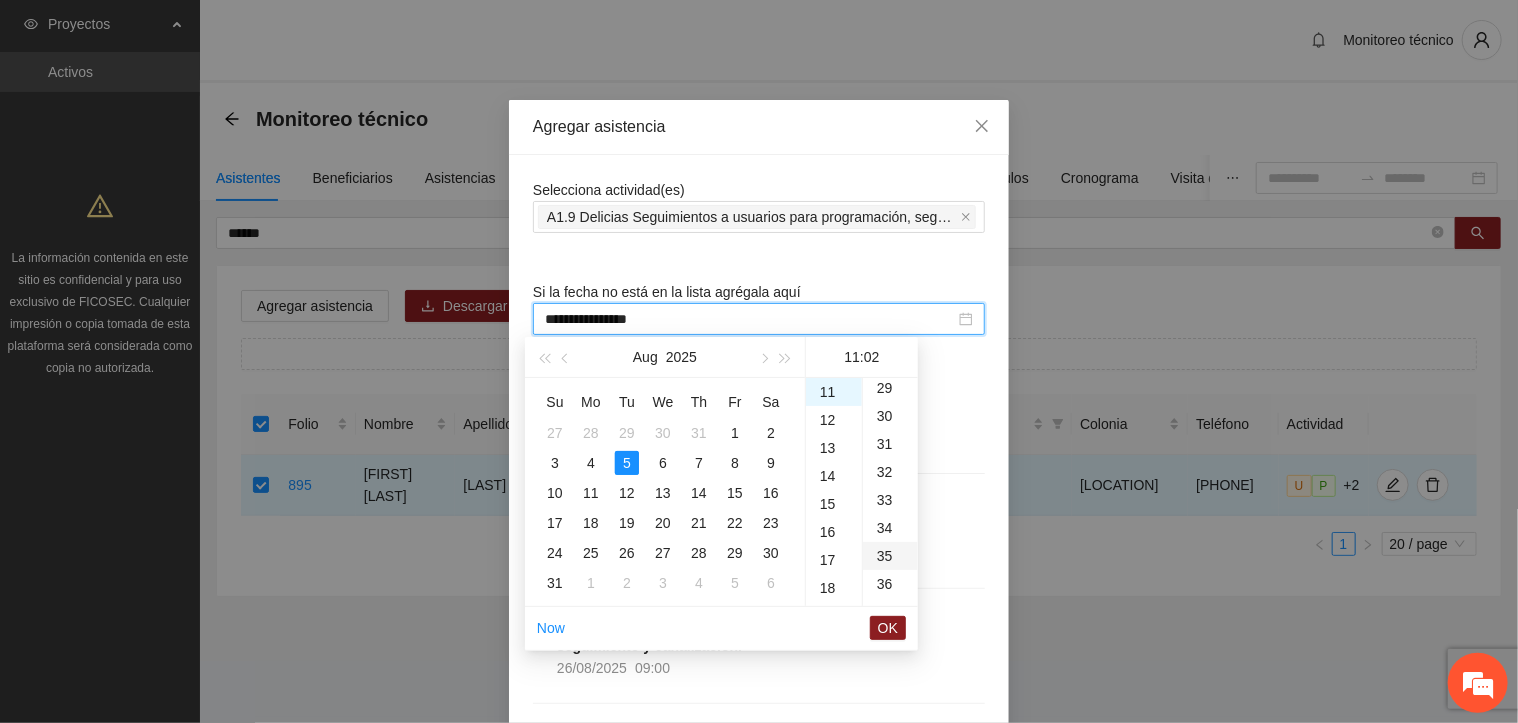 click on "35" at bounding box center [890, 556] 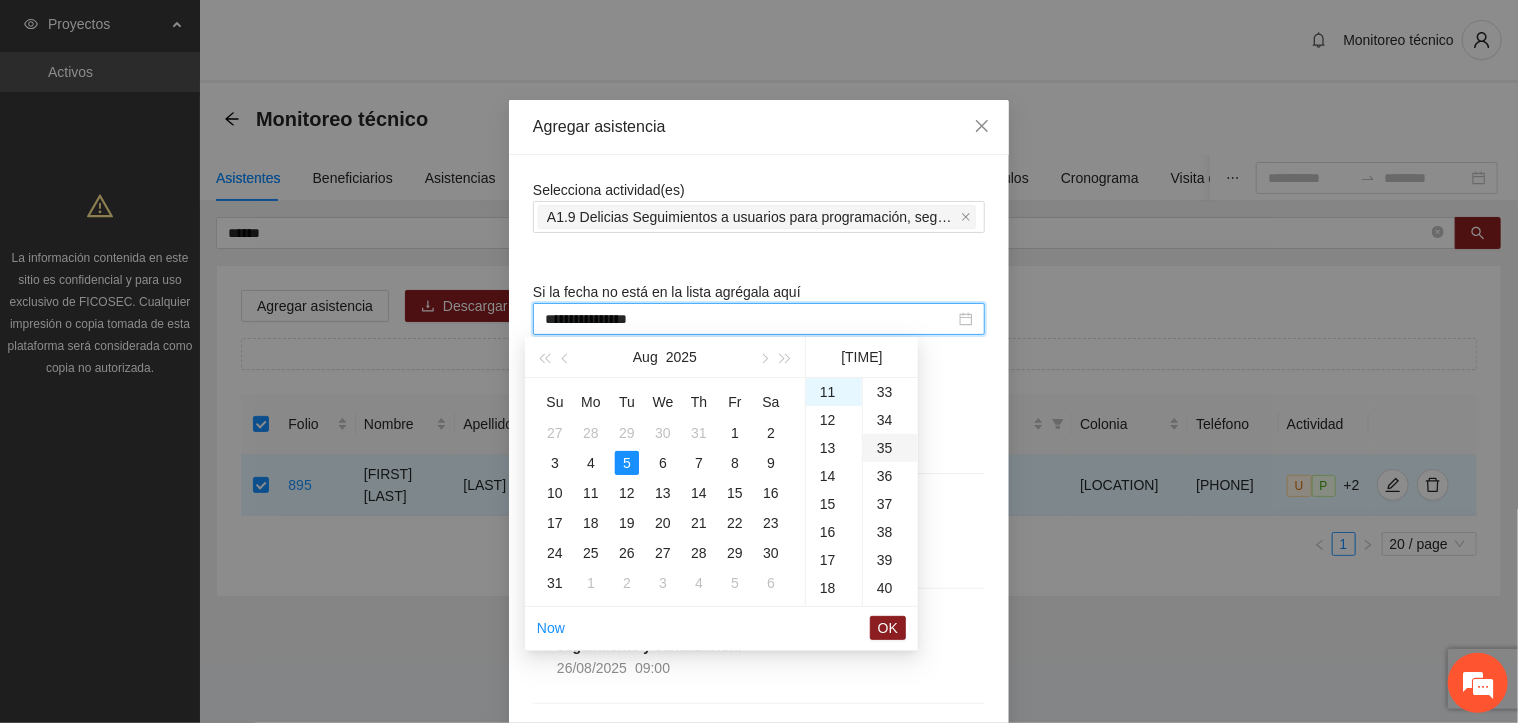 scroll, scrollTop: 980, scrollLeft: 0, axis: vertical 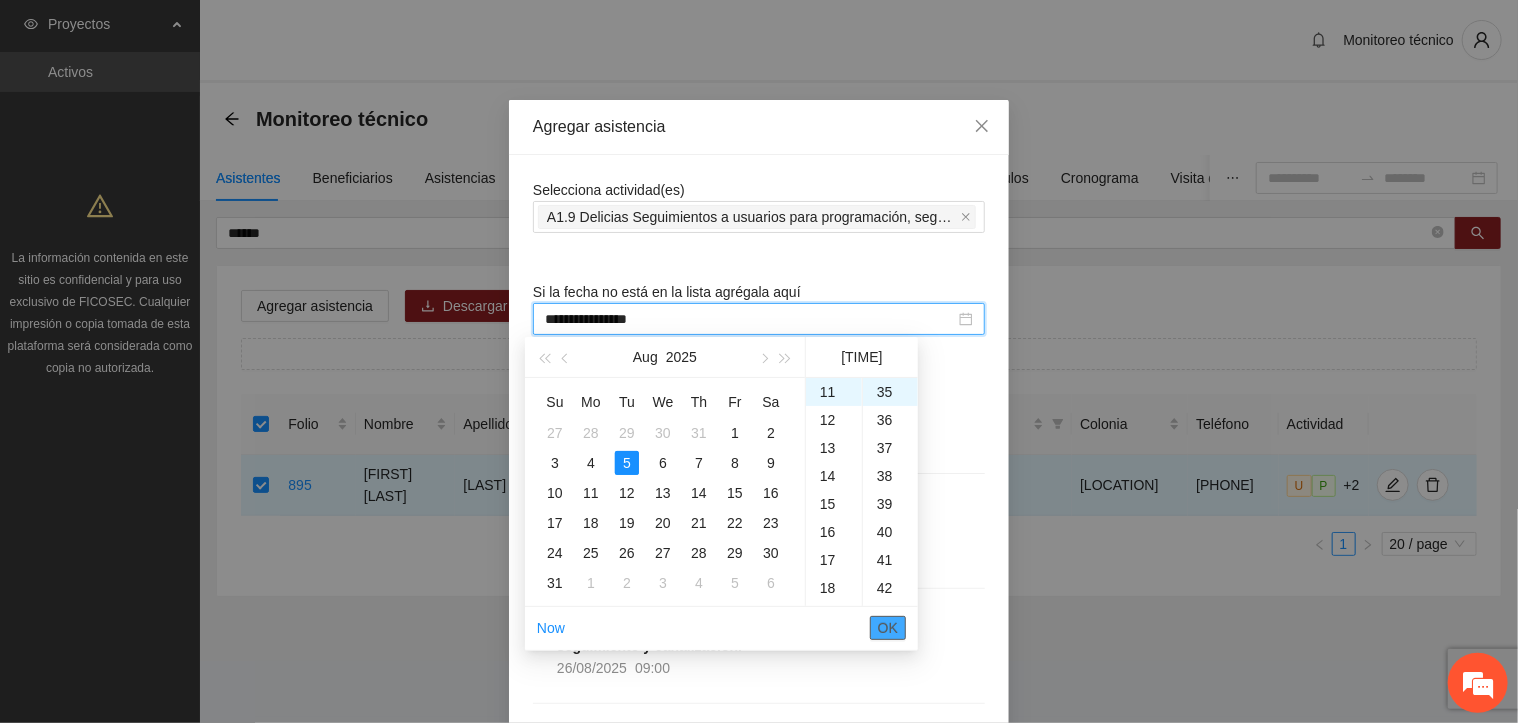 click on "OK" at bounding box center [888, 628] 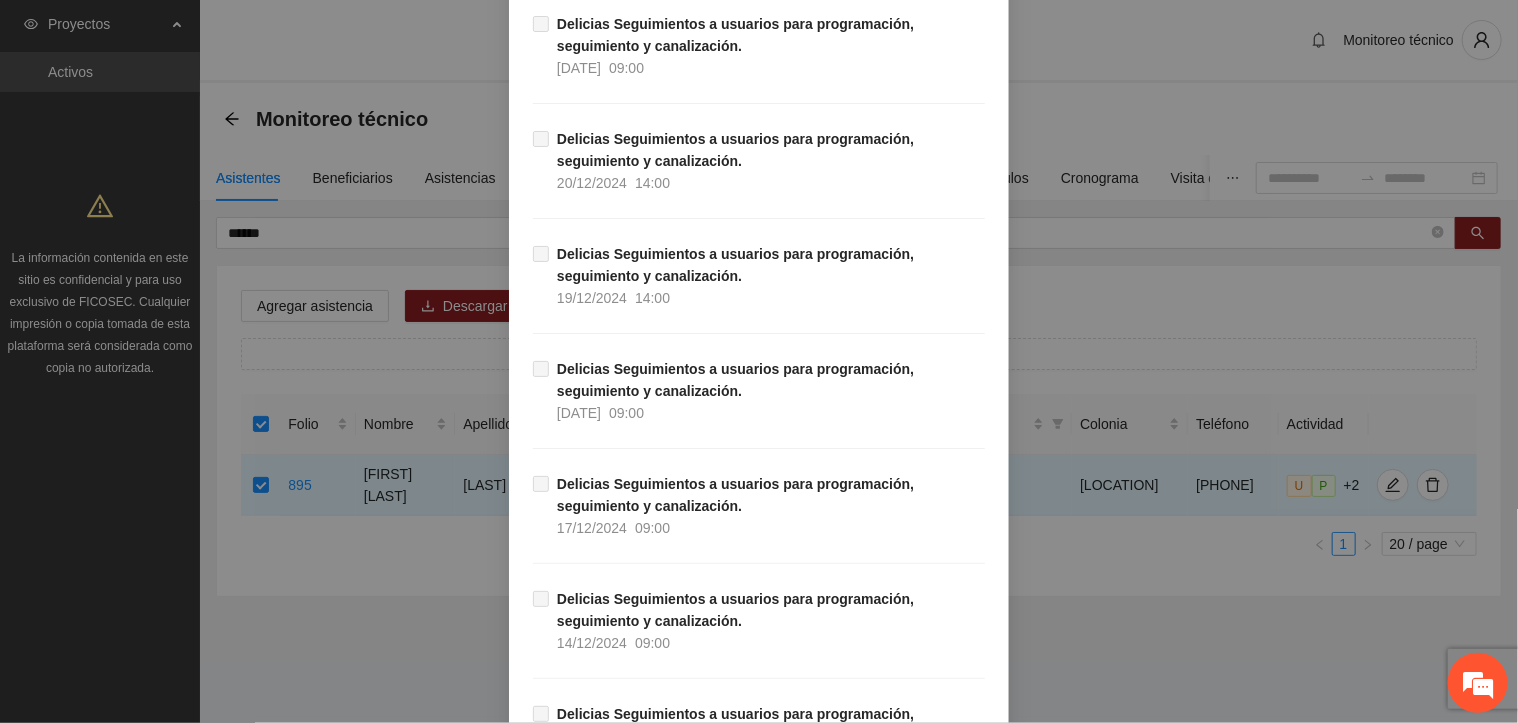 scroll, scrollTop: 17372, scrollLeft: 0, axis: vertical 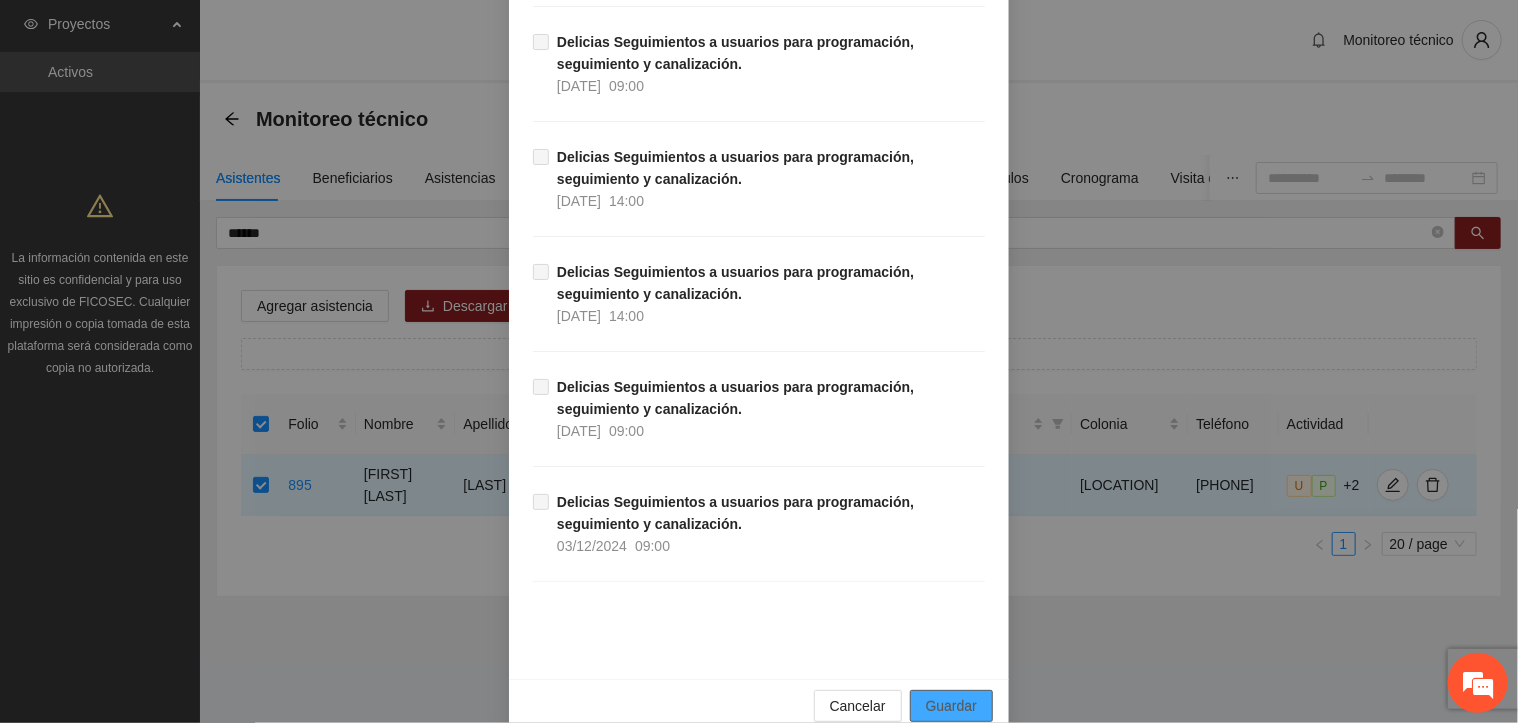 click on "Guardar" at bounding box center (951, 706) 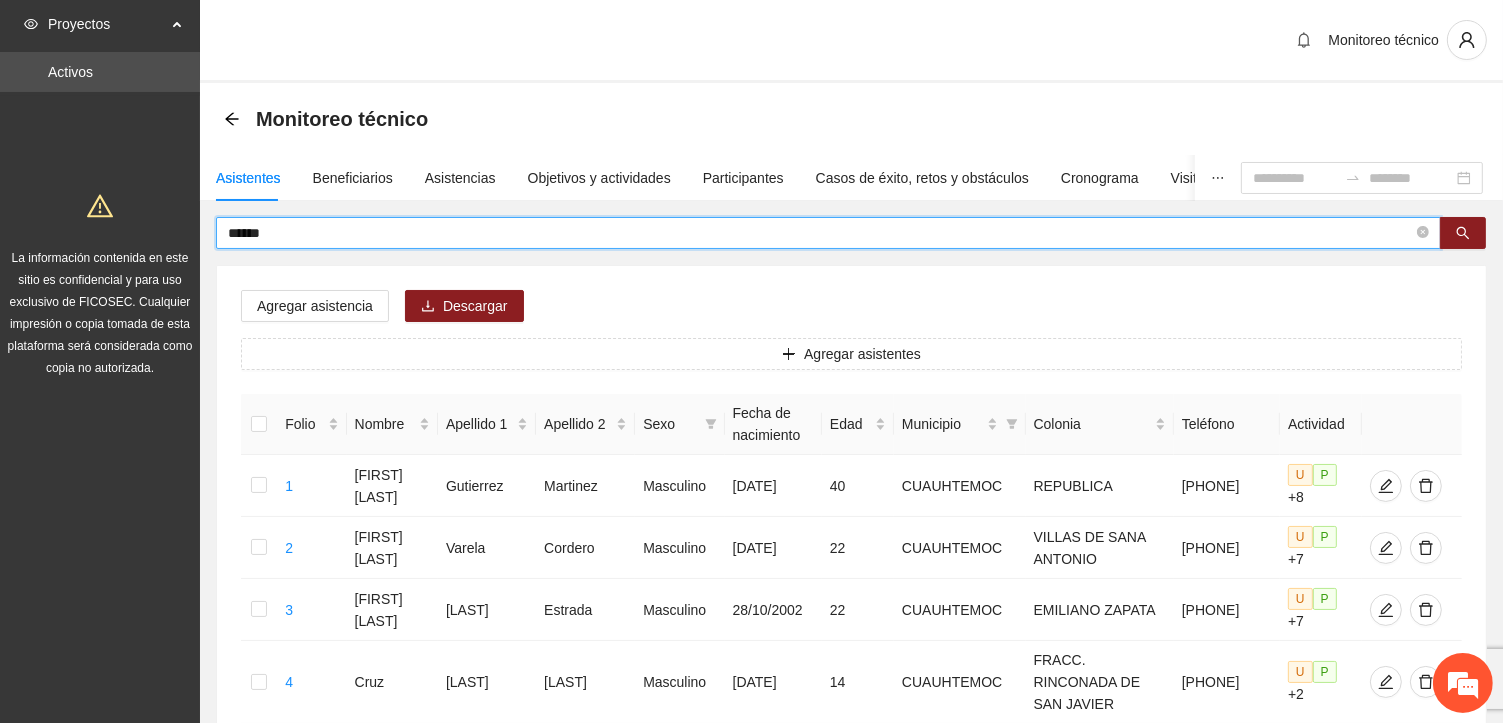 click on "******" at bounding box center [820, 233] 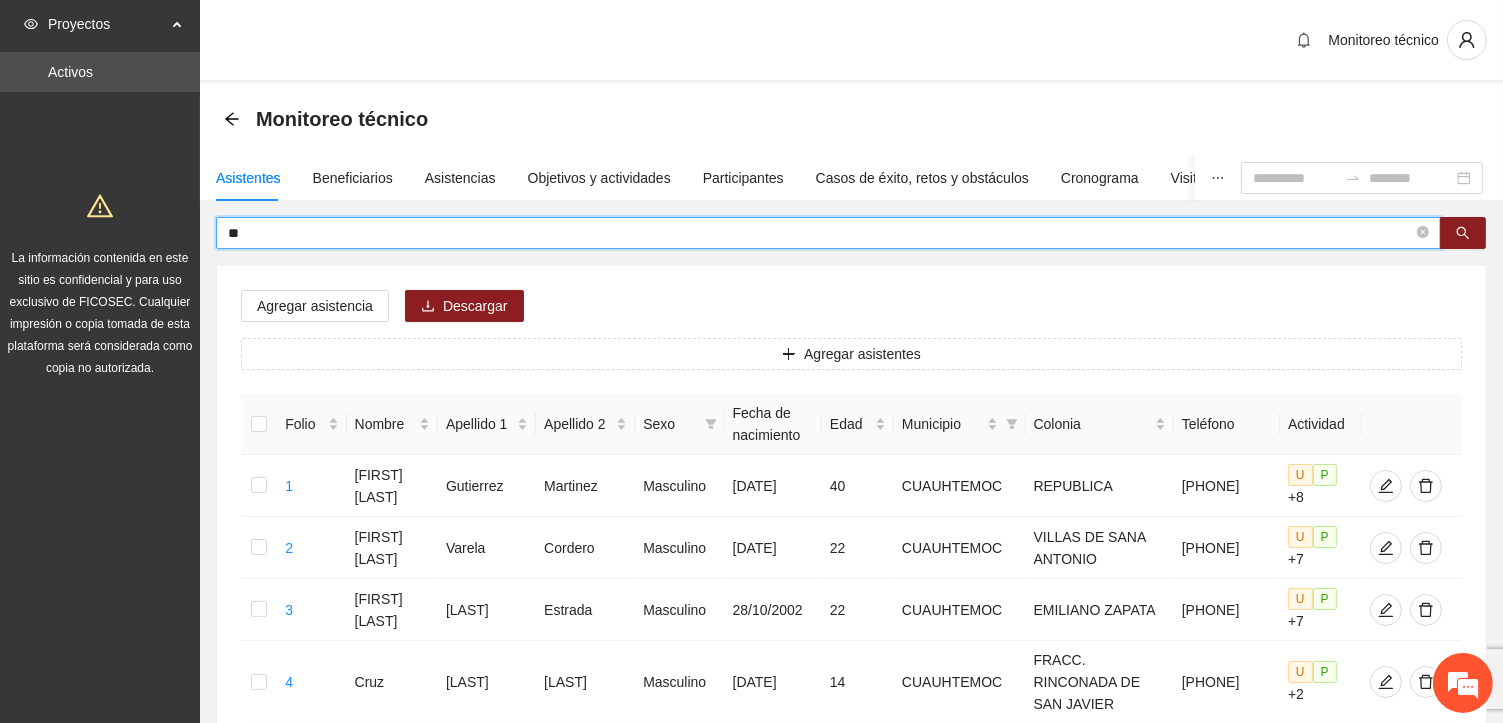 type on "*" 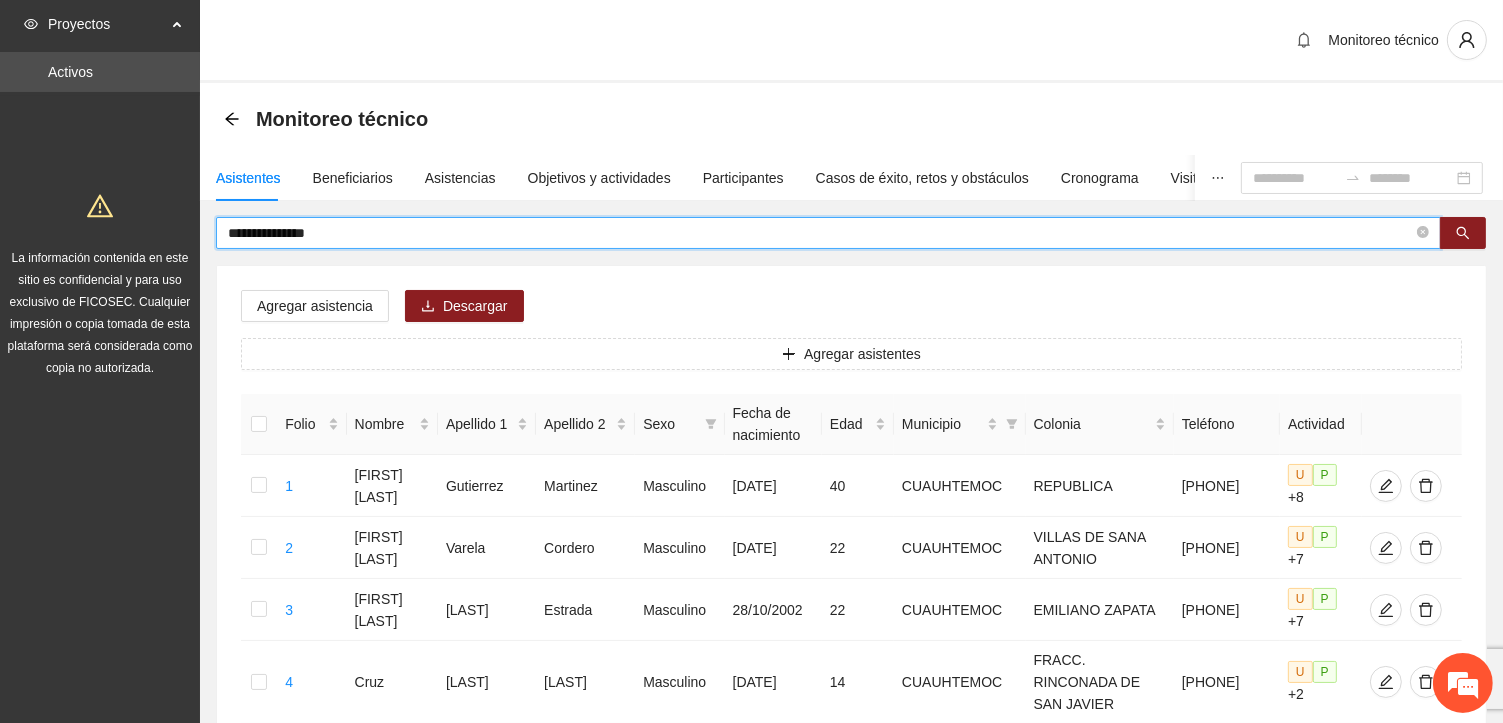 type on "**********" 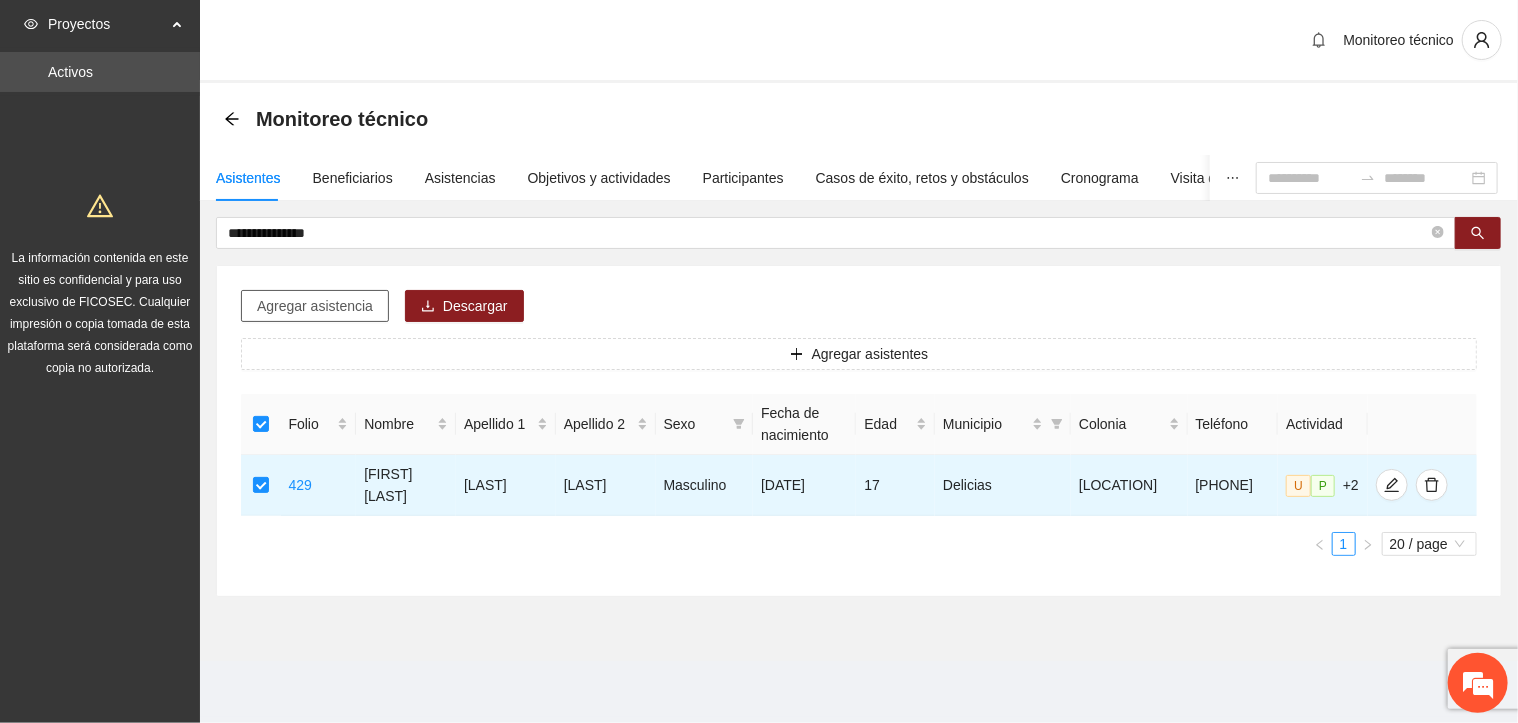 click on "Agregar asistencia" at bounding box center (315, 306) 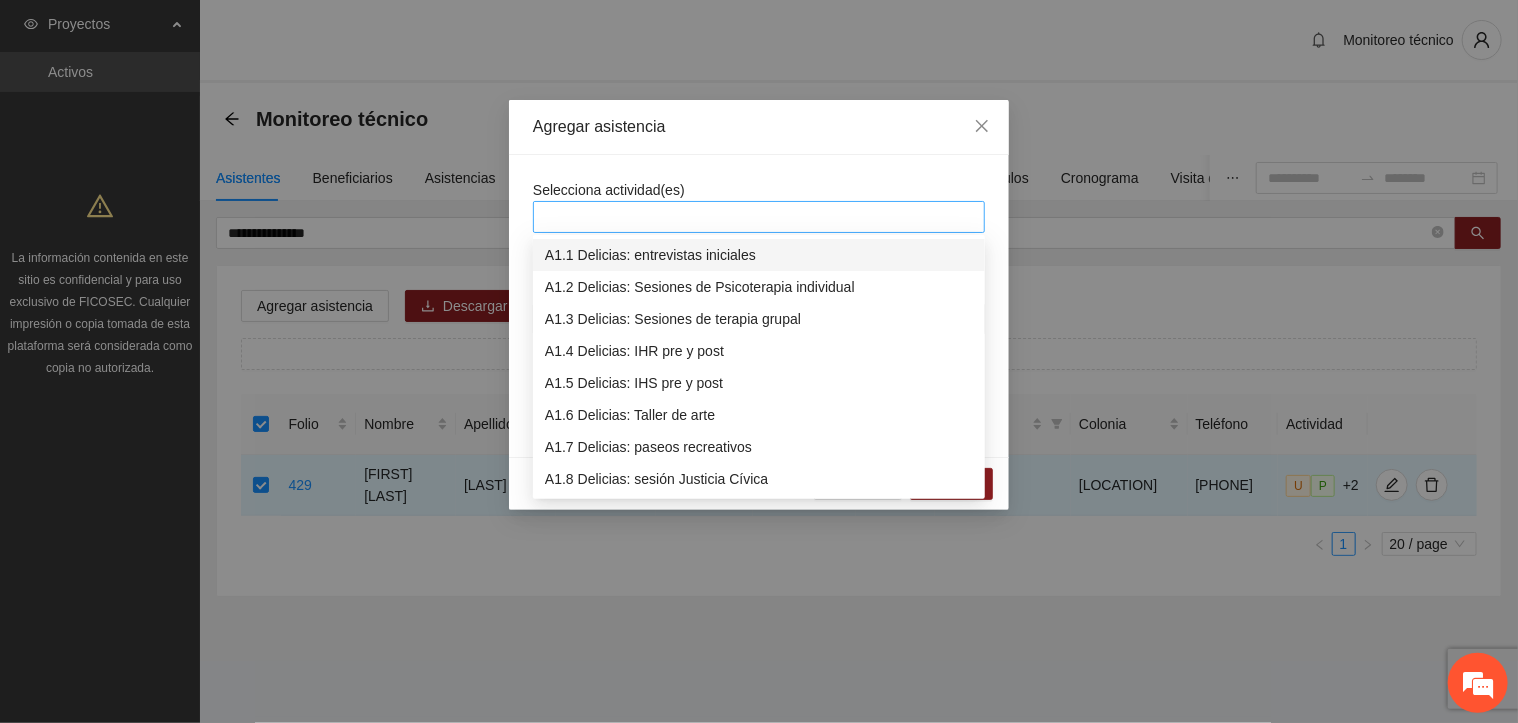 click at bounding box center (759, 217) 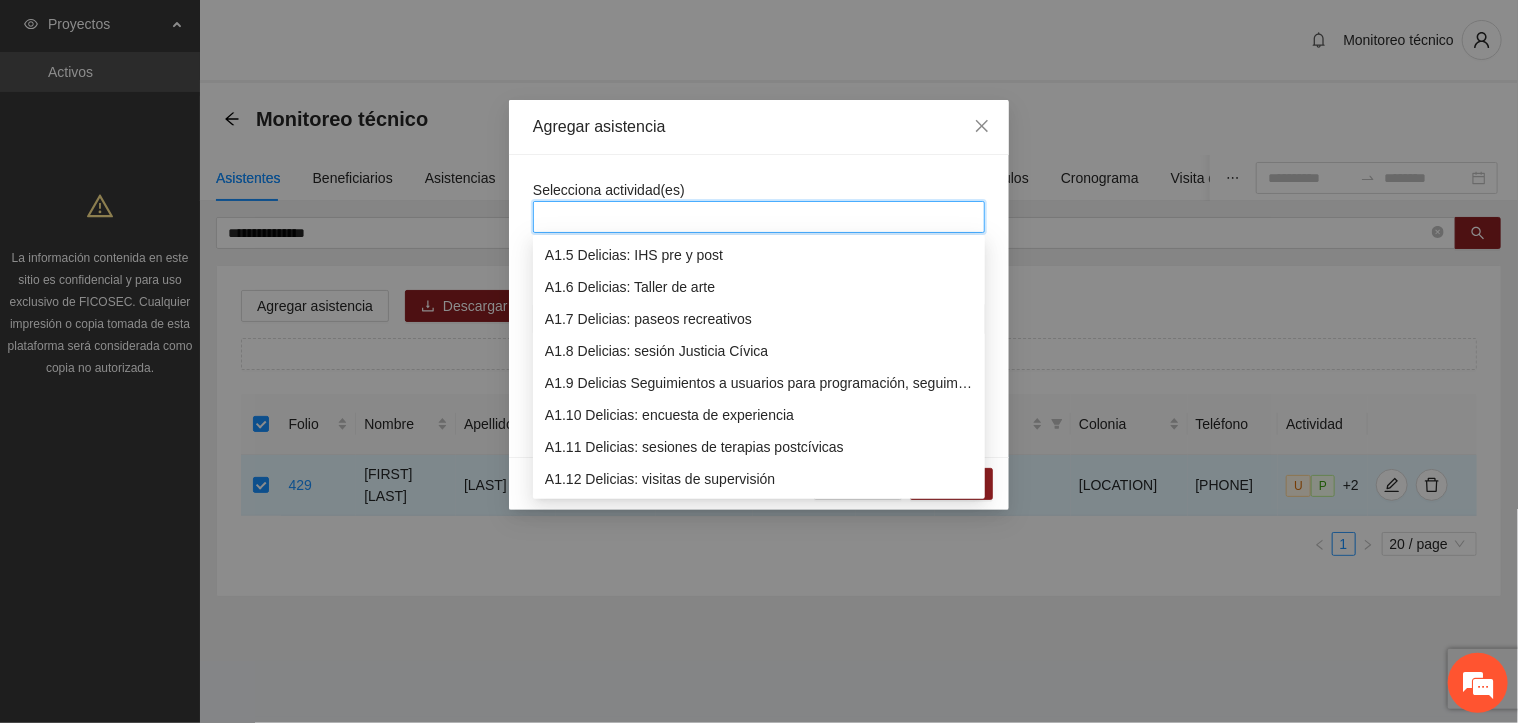 scroll, scrollTop: 160, scrollLeft: 0, axis: vertical 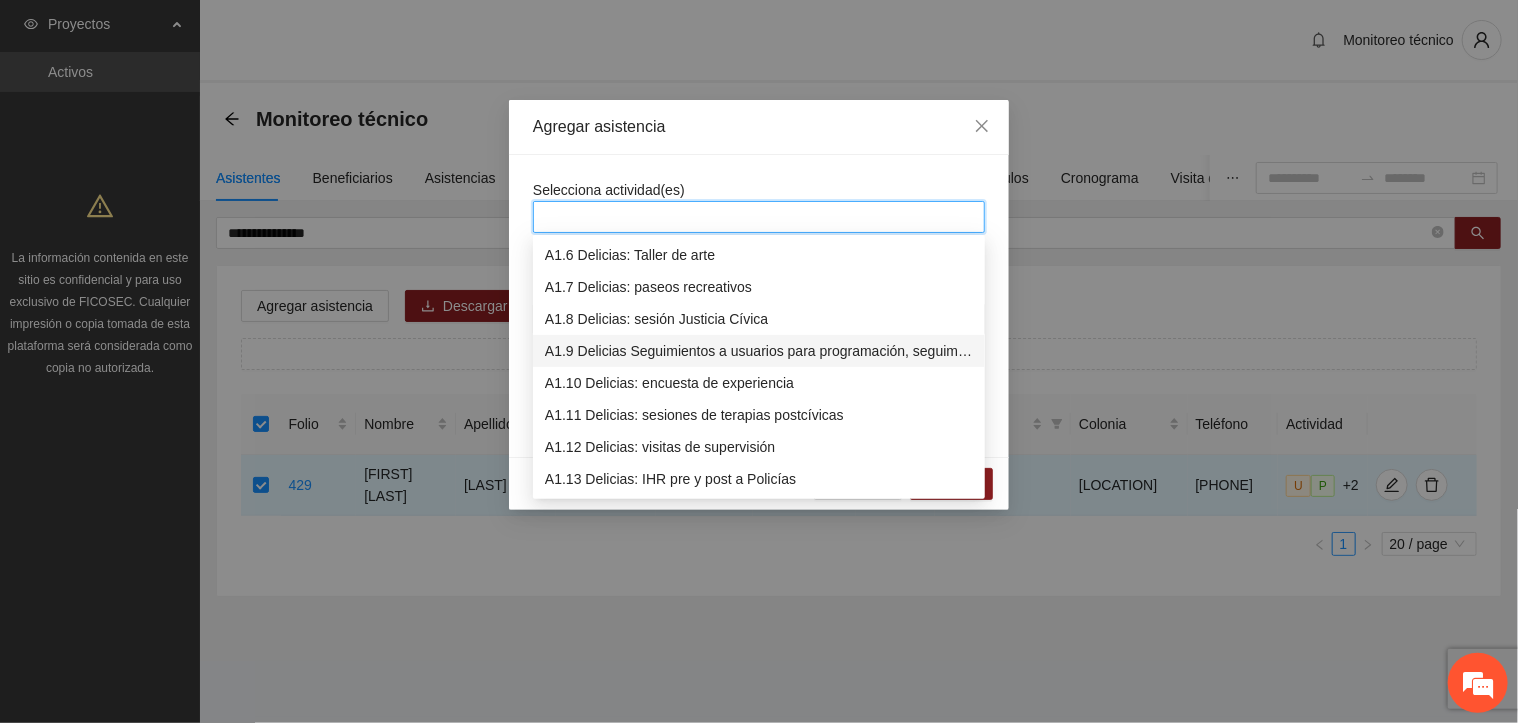 click on "A1.9 Delicias Seguimientos a usuarios para programación, seguimiento y canalización." at bounding box center (759, 351) 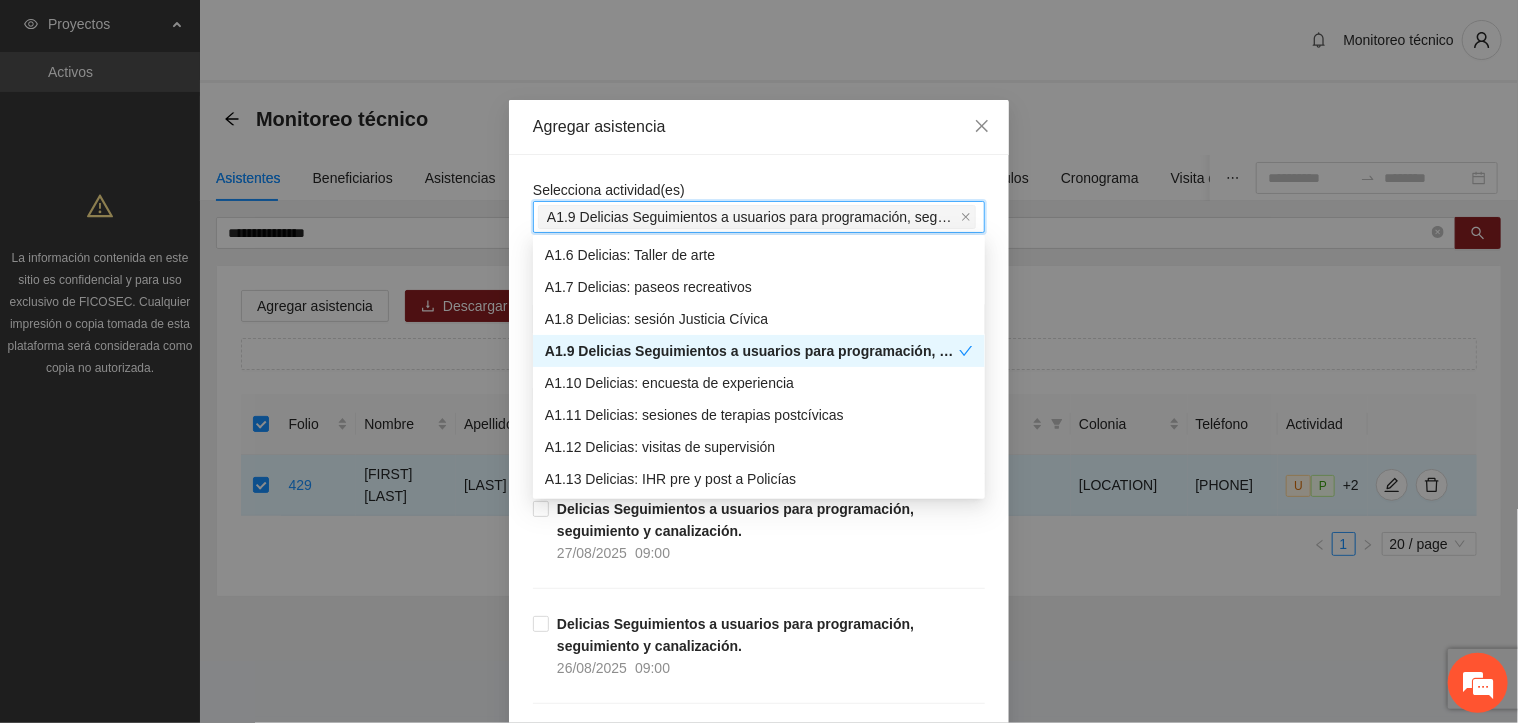 click on "Selecciona actividad(es) A1.9 Delicias Seguimientos a usuarios para programación, seguimiento y canalización.   Si la fecha no está en la lista agrégala aquí Delicias Seguimientos a usuarios para programación, seguimiento y canalización. [DATE] 09:00 Delicias Seguimientos a usuarios para programación, seguimiento y canalización. [DATE] 09:00 Delicias Seguimientos a usuarios para programación, seguimiento y canalización. [DATE] 09:00 Delicias Seguimientos a usuarios para programación, seguimiento y canalización. [DATE] 09:00 Delicias Seguimientos a usuarios para programación, seguimiento y canalización. [DATE] 09:00 Delicias Seguimientos a usuarios para programación, seguimiento y canalización. [DATE] 09:00 Delicias Seguimientos a usuarios para programación, seguimiento y canalización. [DATE] 09:00 [DATE] 09:00 [DATE] 09:00 [DATE] 09:00 [DATE] 09:00 [DATE] 09:00 [DATE] 09:00 [DATE] 09:00" at bounding box center (759, 9103) 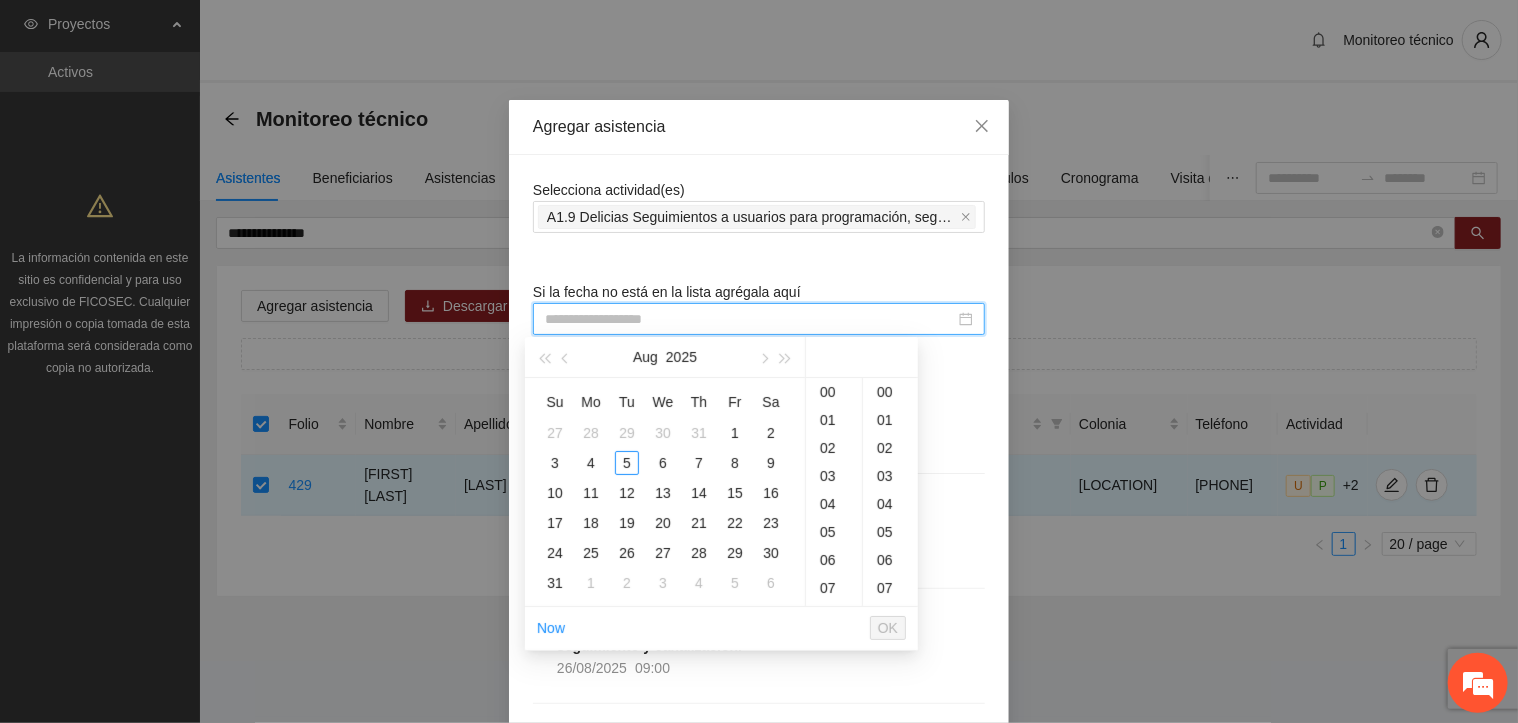 click at bounding box center [750, 319] 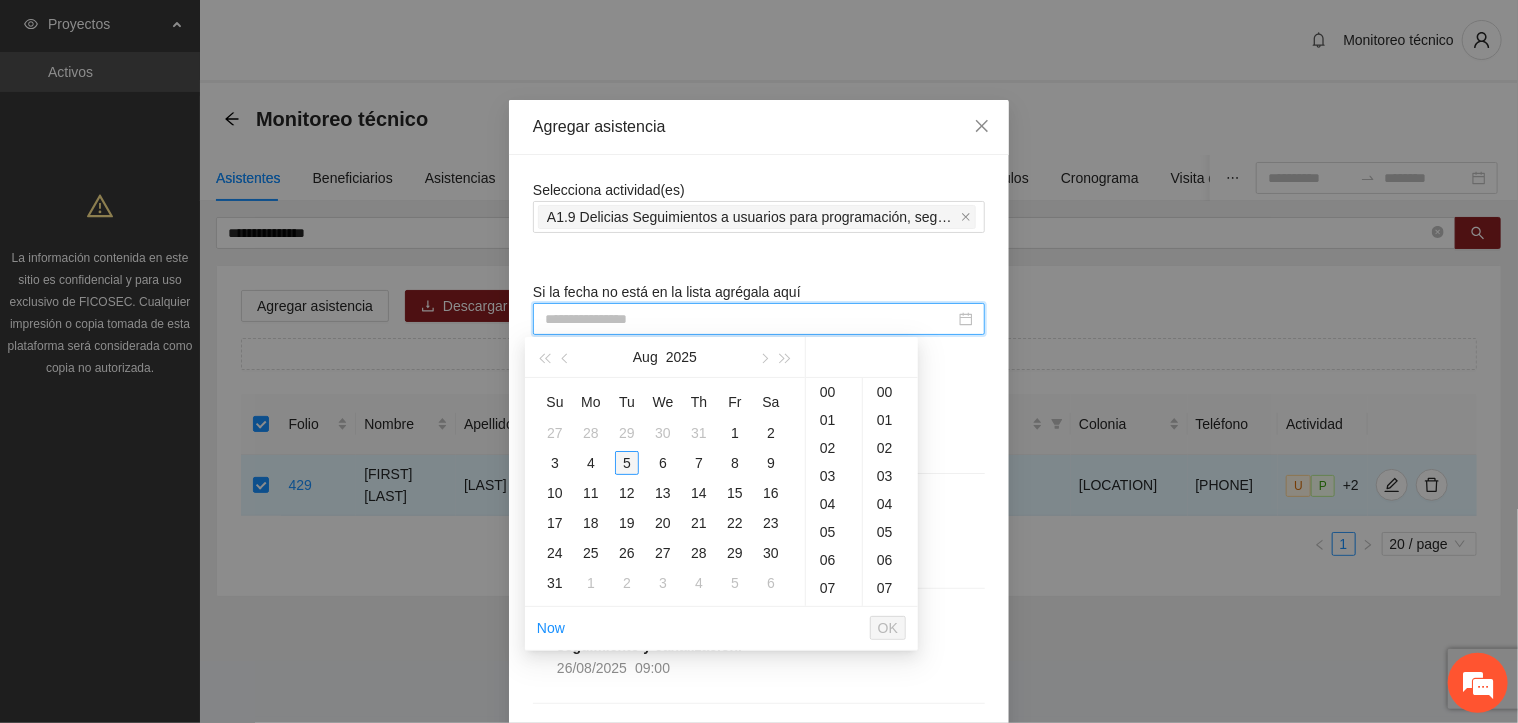 click on "5" at bounding box center [627, 463] 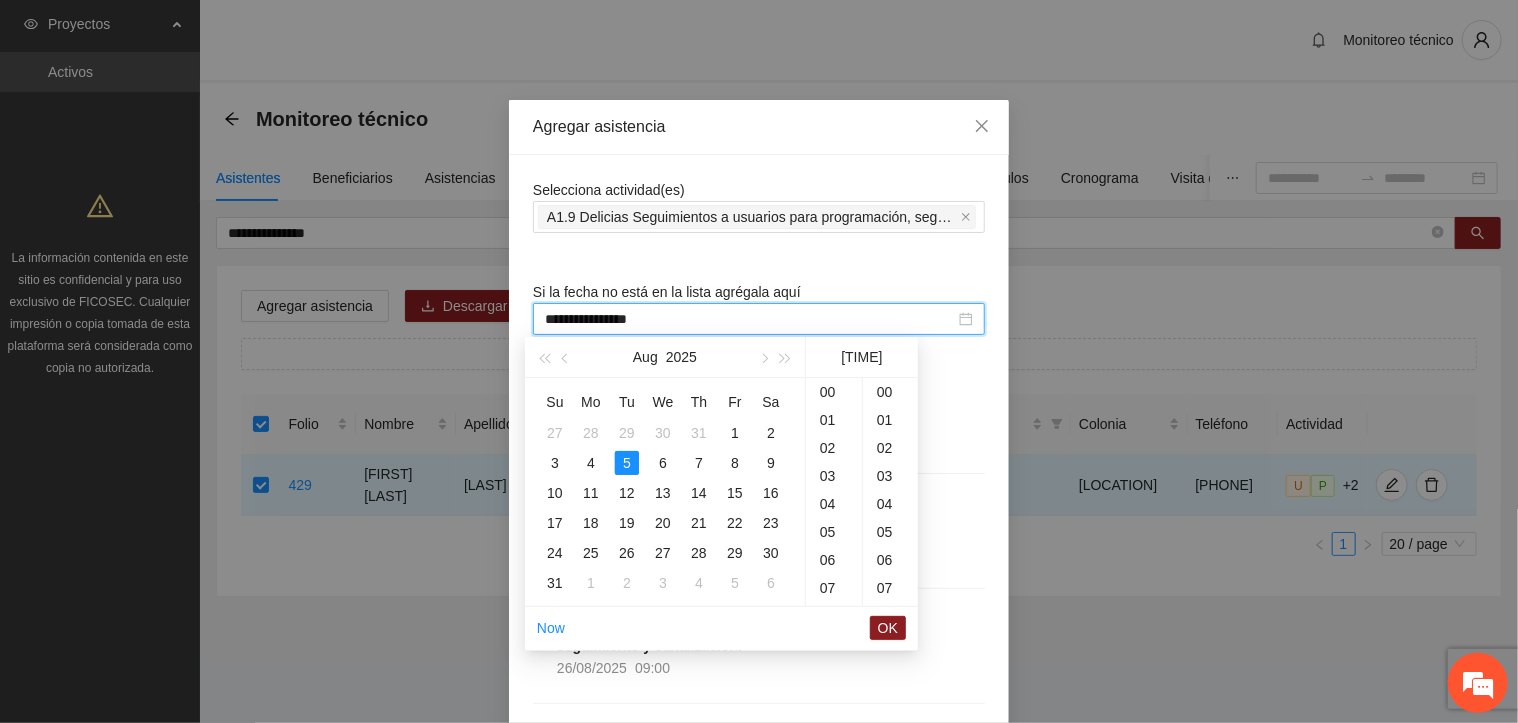 scroll, scrollTop: 364, scrollLeft: 0, axis: vertical 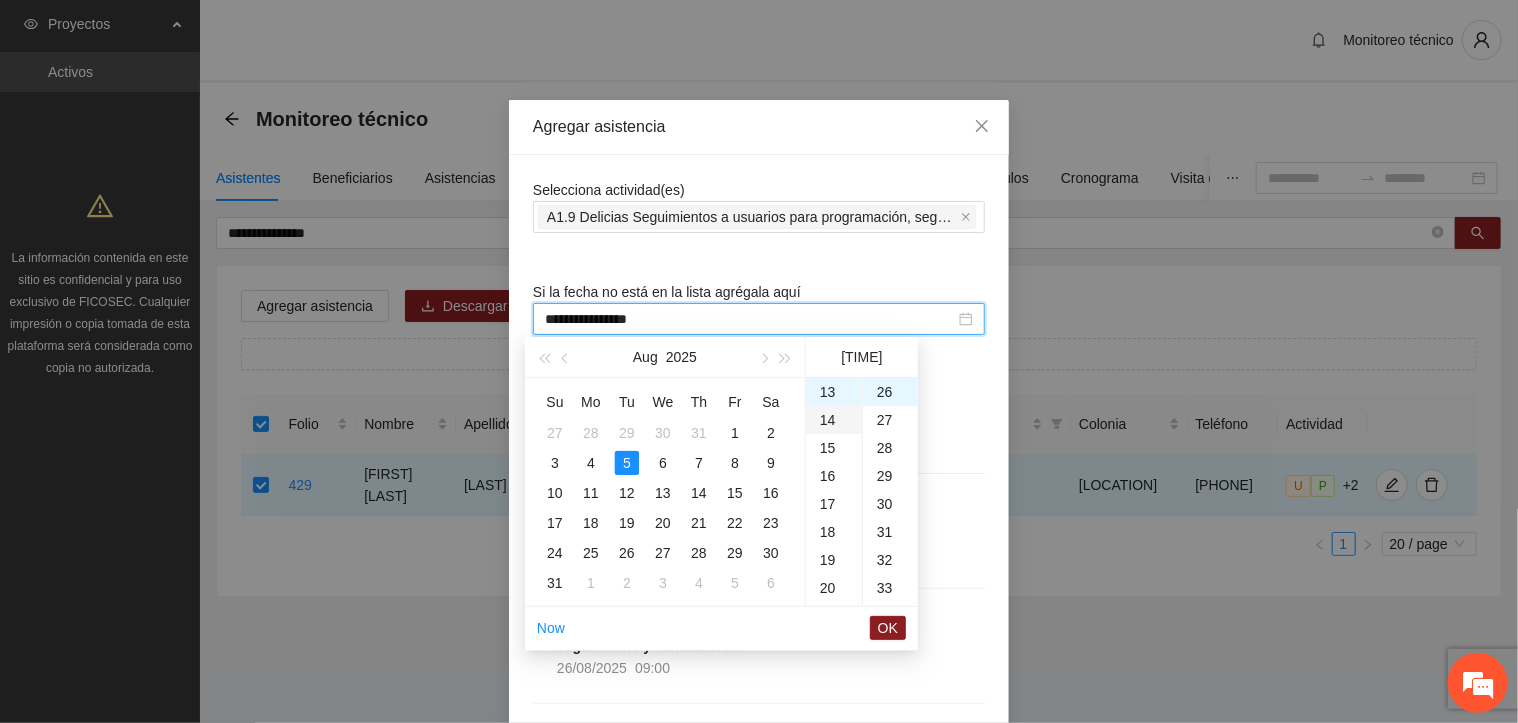 click on "14" at bounding box center [834, 420] 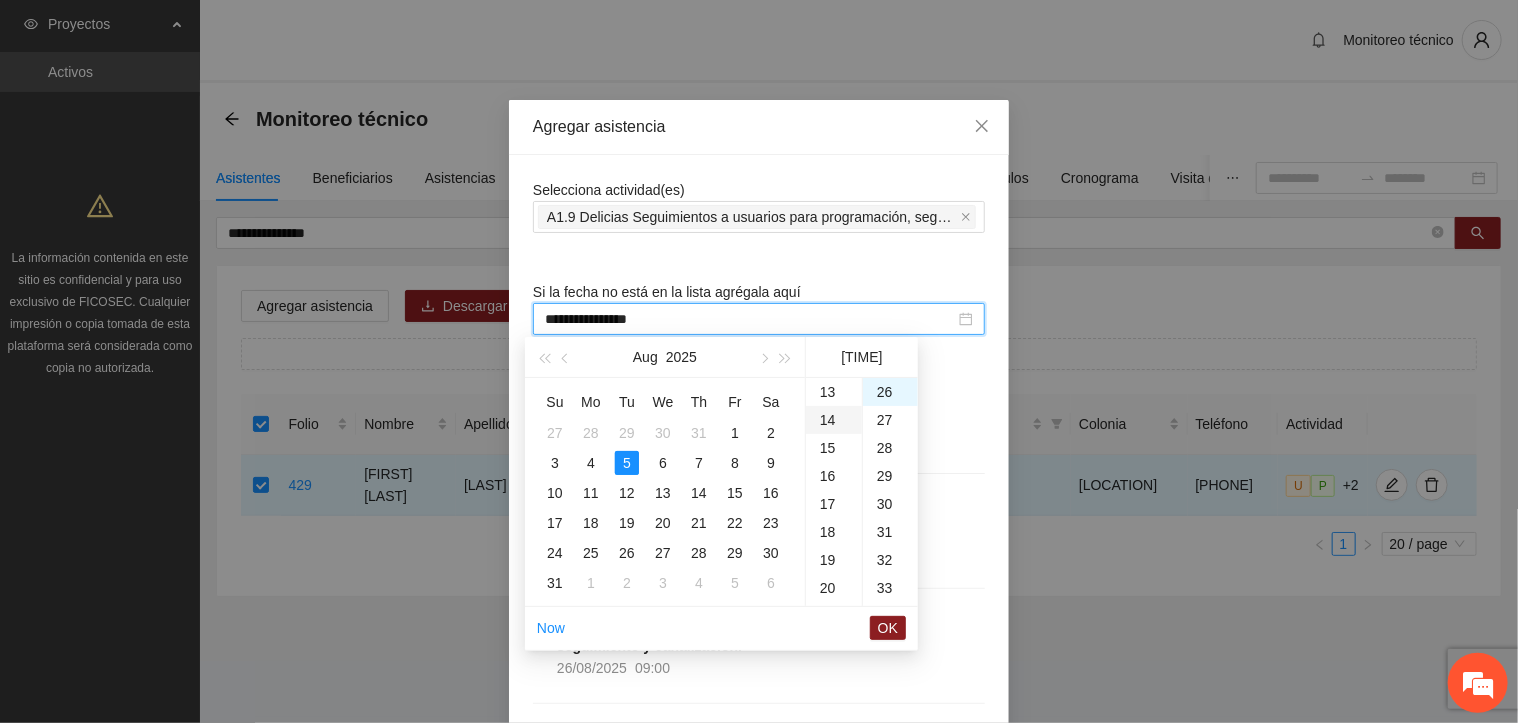 scroll, scrollTop: 392, scrollLeft: 0, axis: vertical 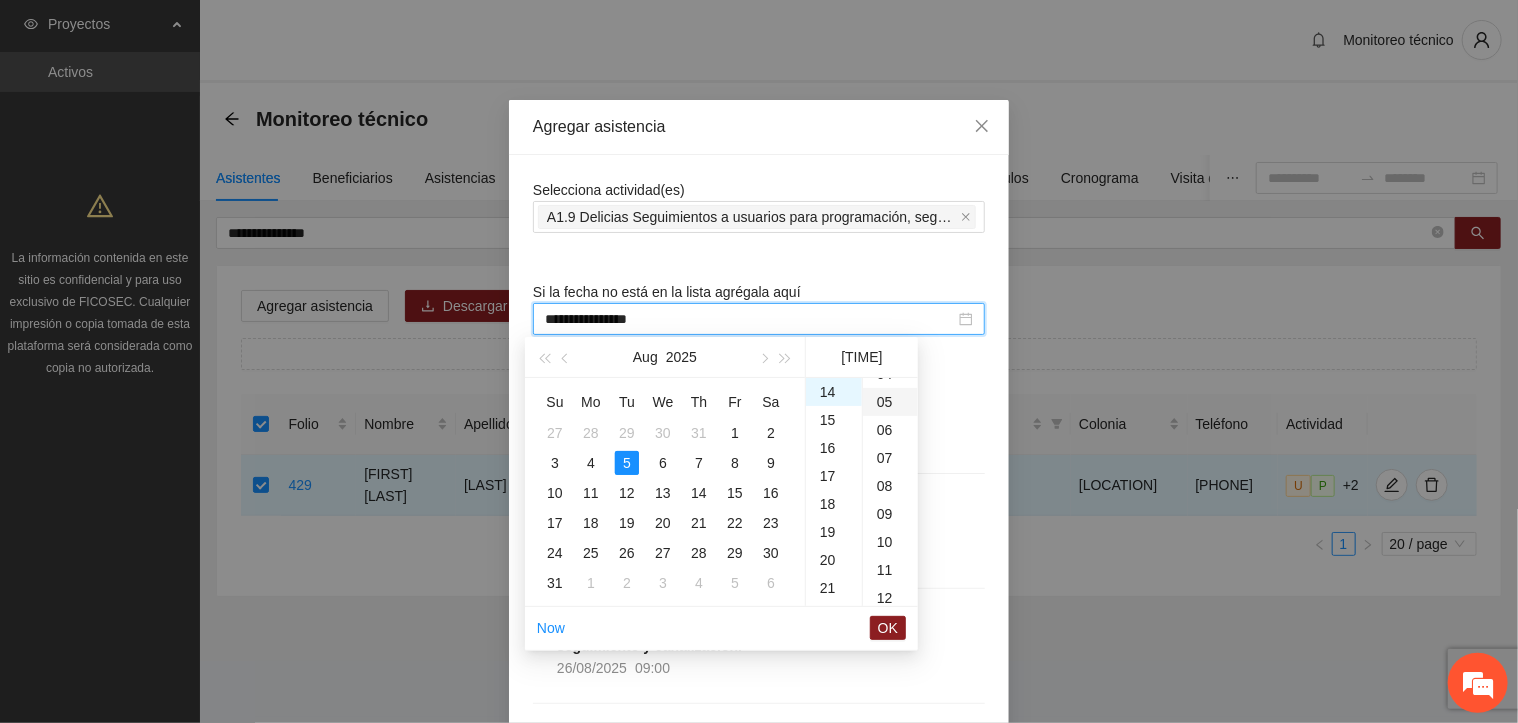 click on "05" at bounding box center [890, 402] 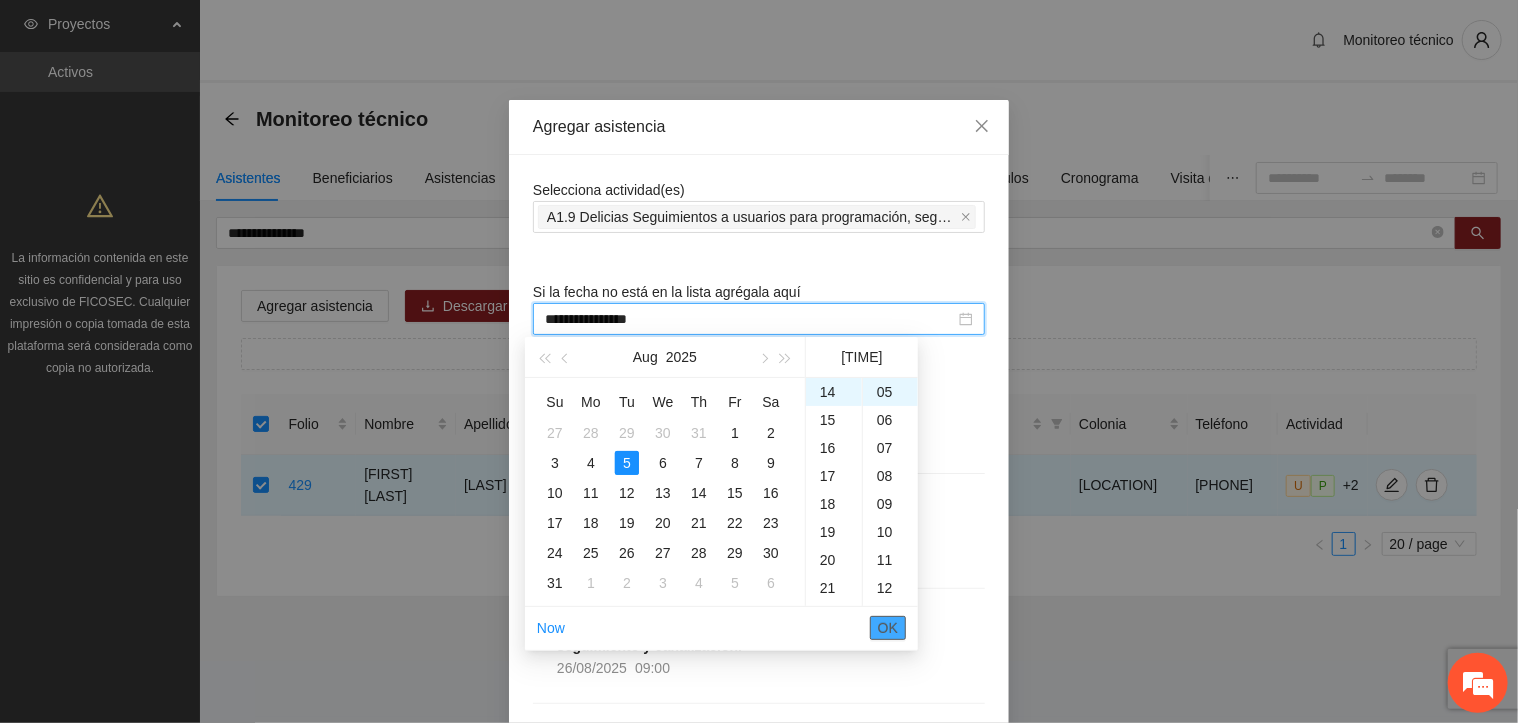 click on "OK" at bounding box center [888, 628] 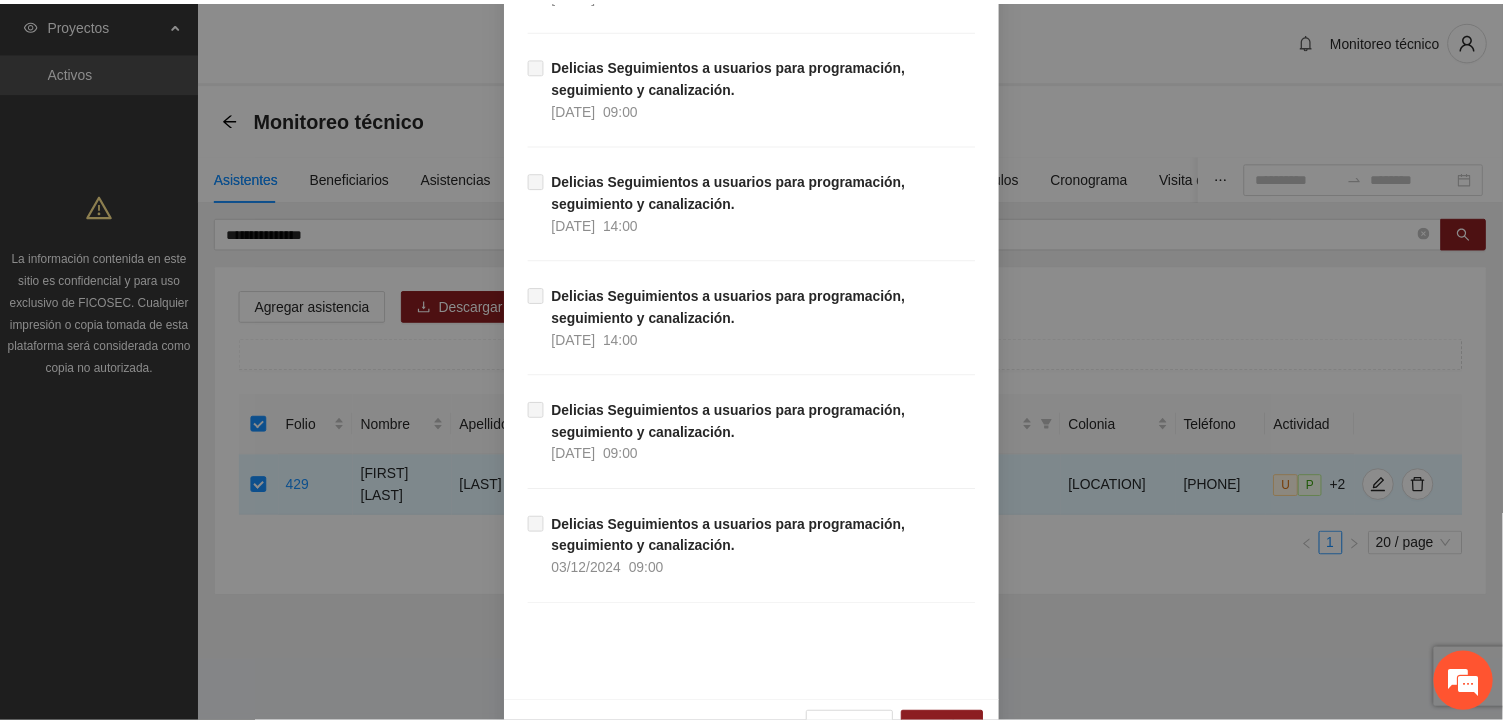 scroll, scrollTop: 17372, scrollLeft: 0, axis: vertical 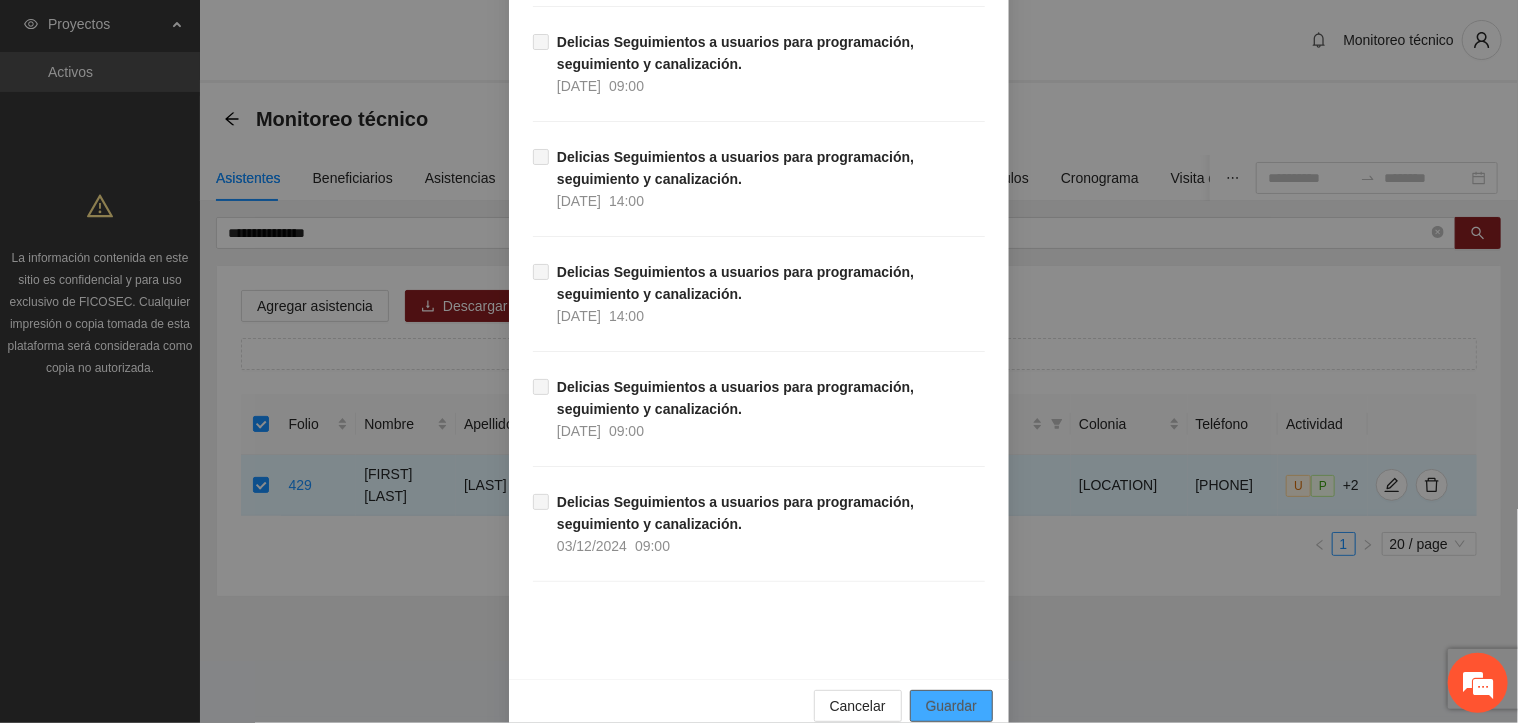 click on "Guardar" at bounding box center [951, 706] 